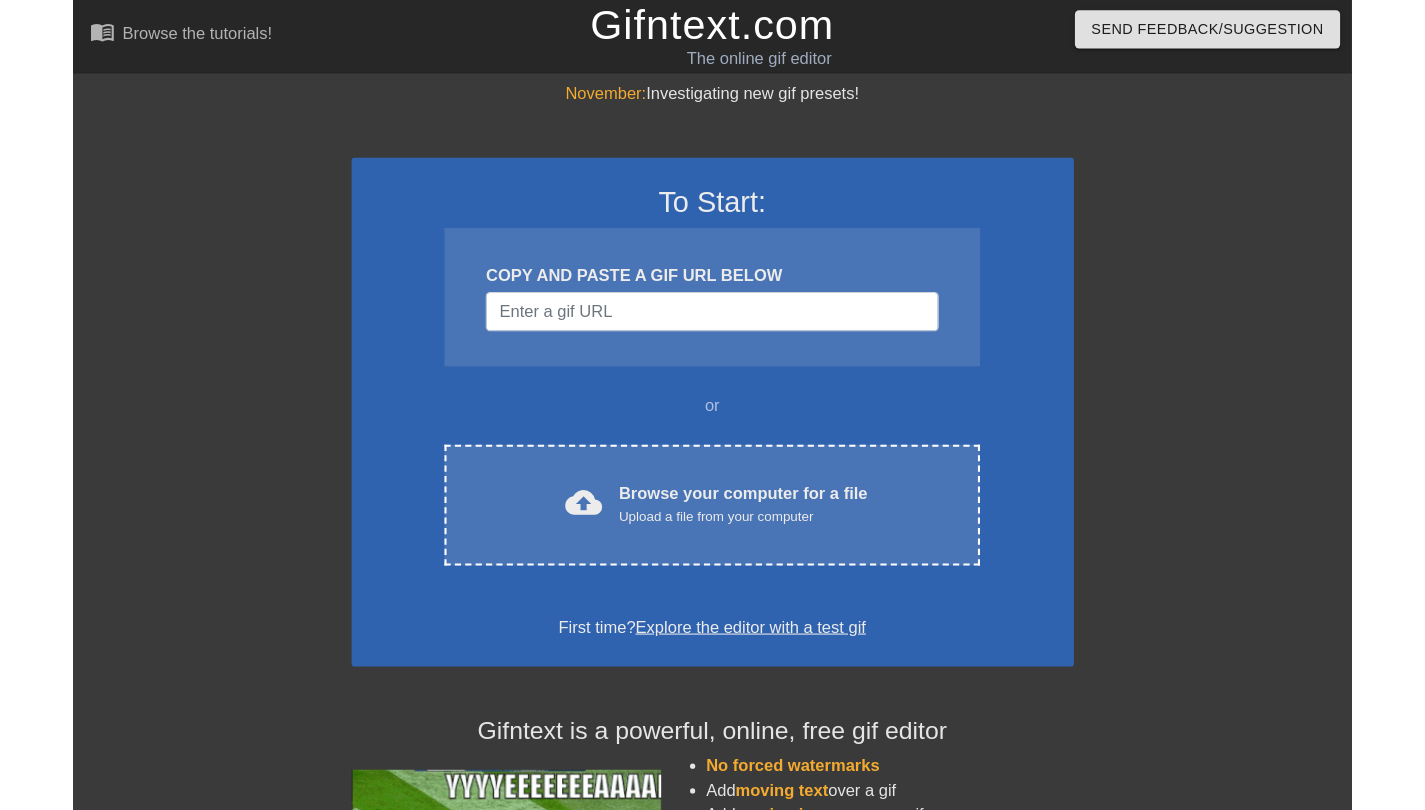scroll, scrollTop: 0, scrollLeft: 0, axis: both 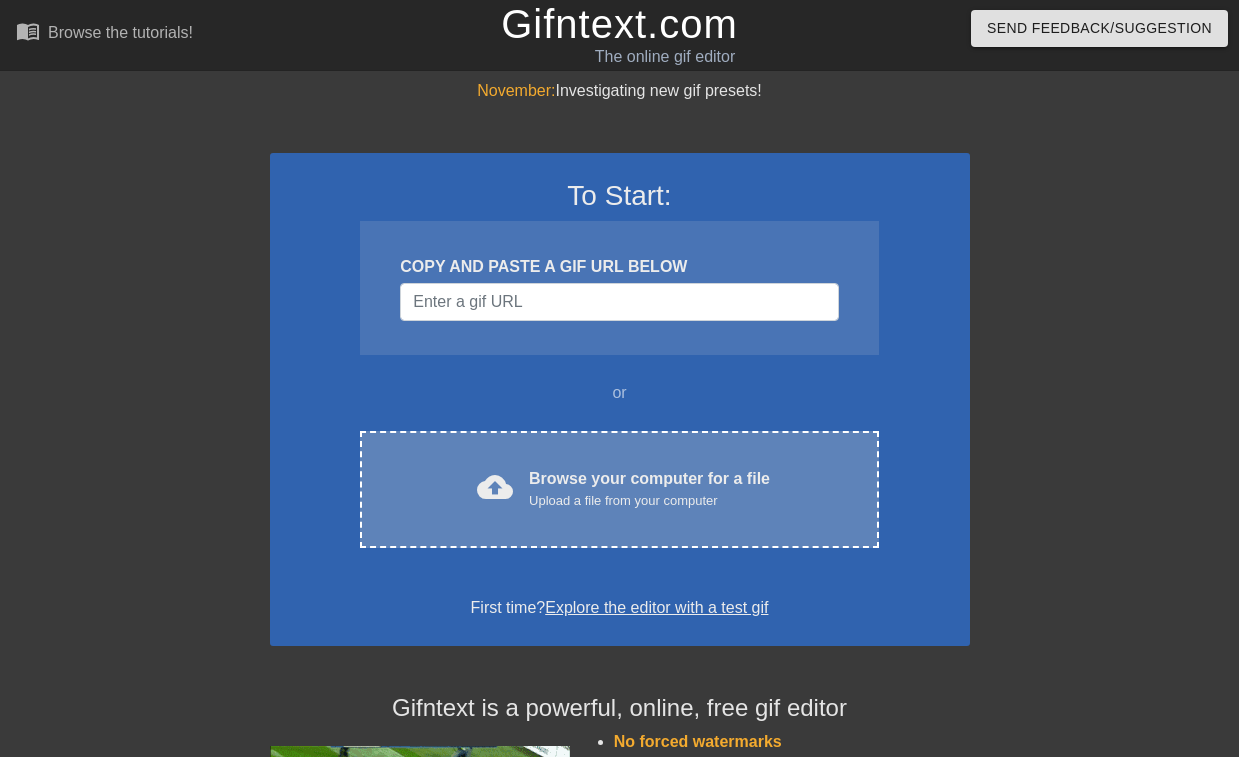 click on "cloud_upload Browse your computer for a file Upload a file from your computer Choose files" at bounding box center [619, 489] 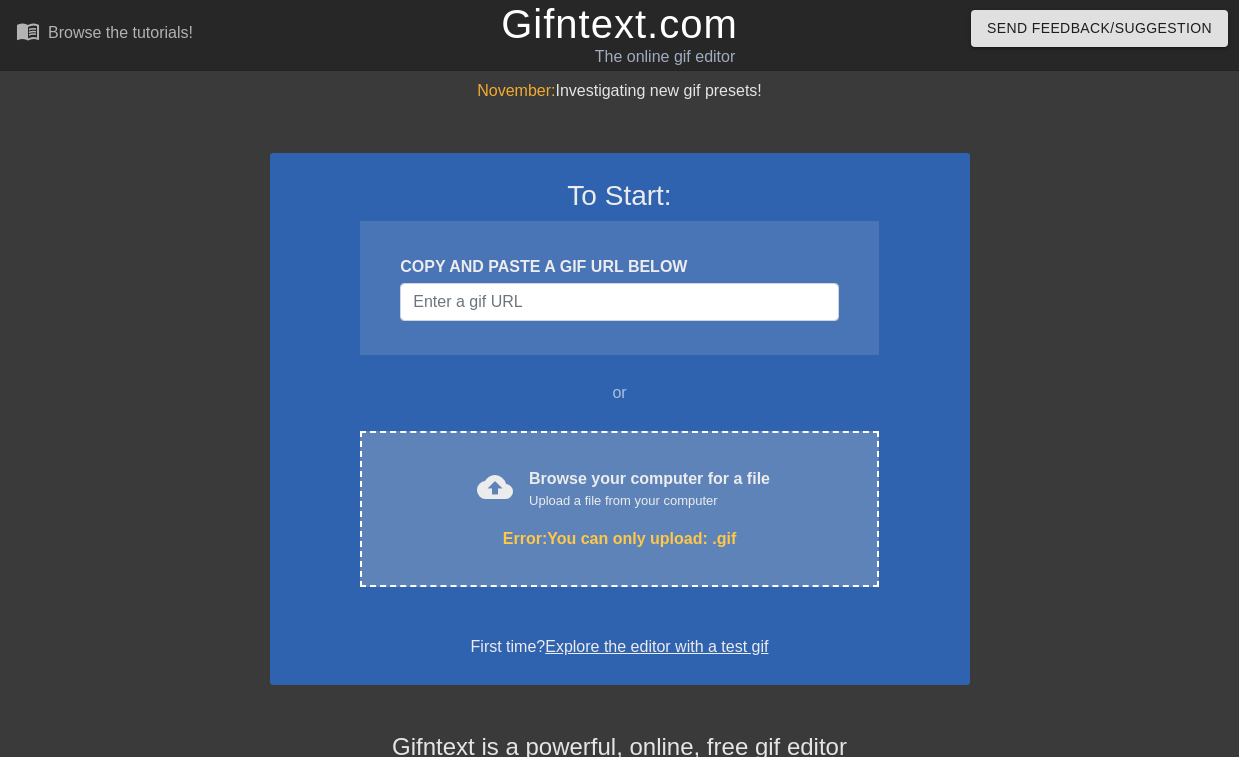 click on "Browse your computer for a file Upload a file from your computer" at bounding box center [649, 489] 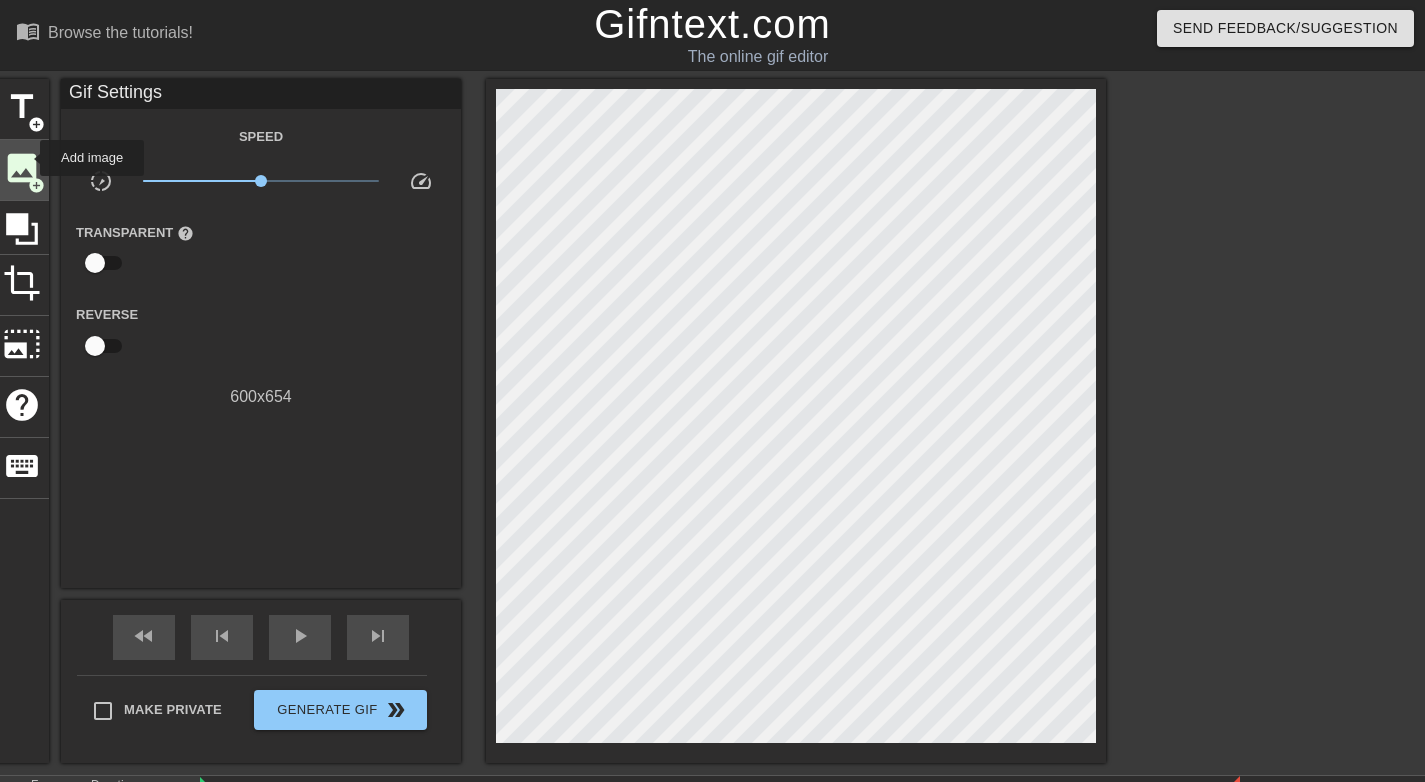click on "image" at bounding box center [22, 168] 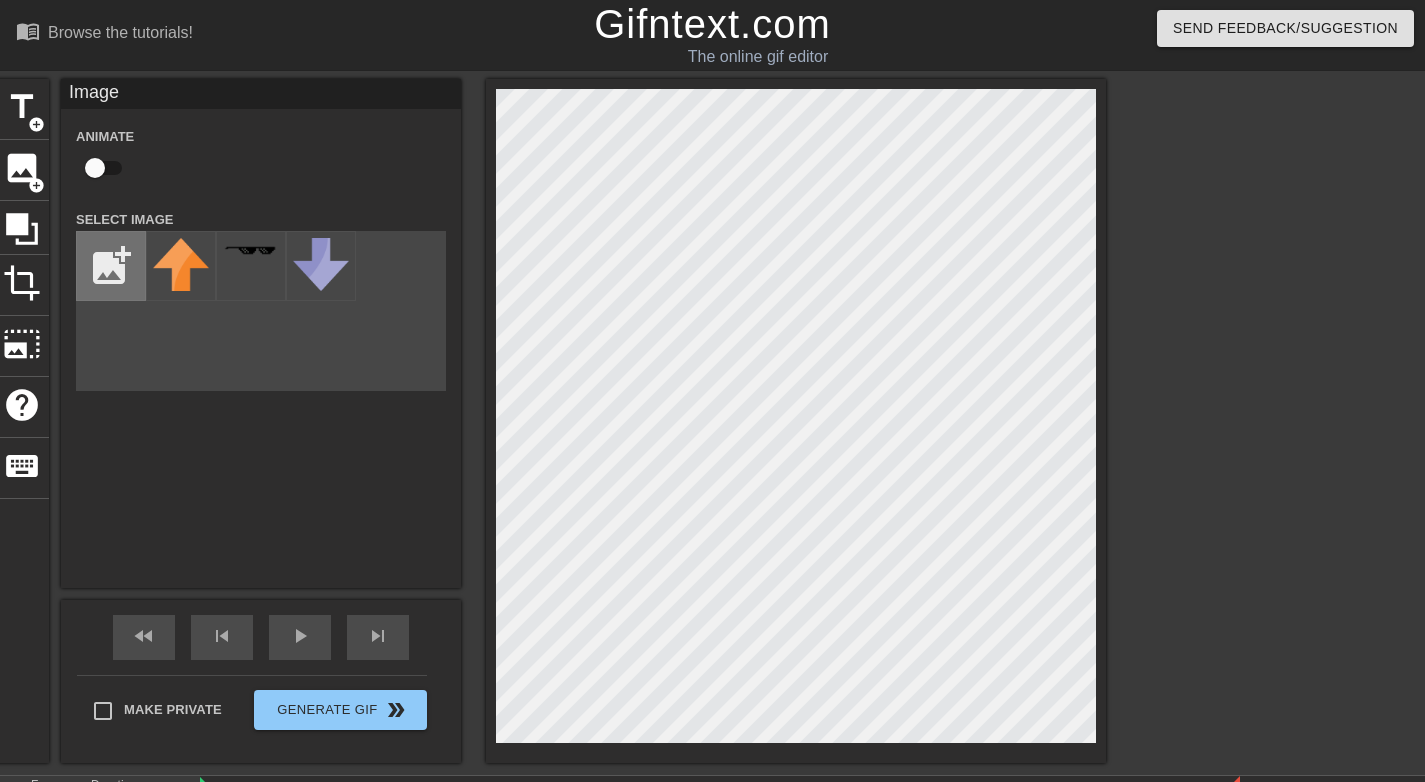 click at bounding box center [111, 266] 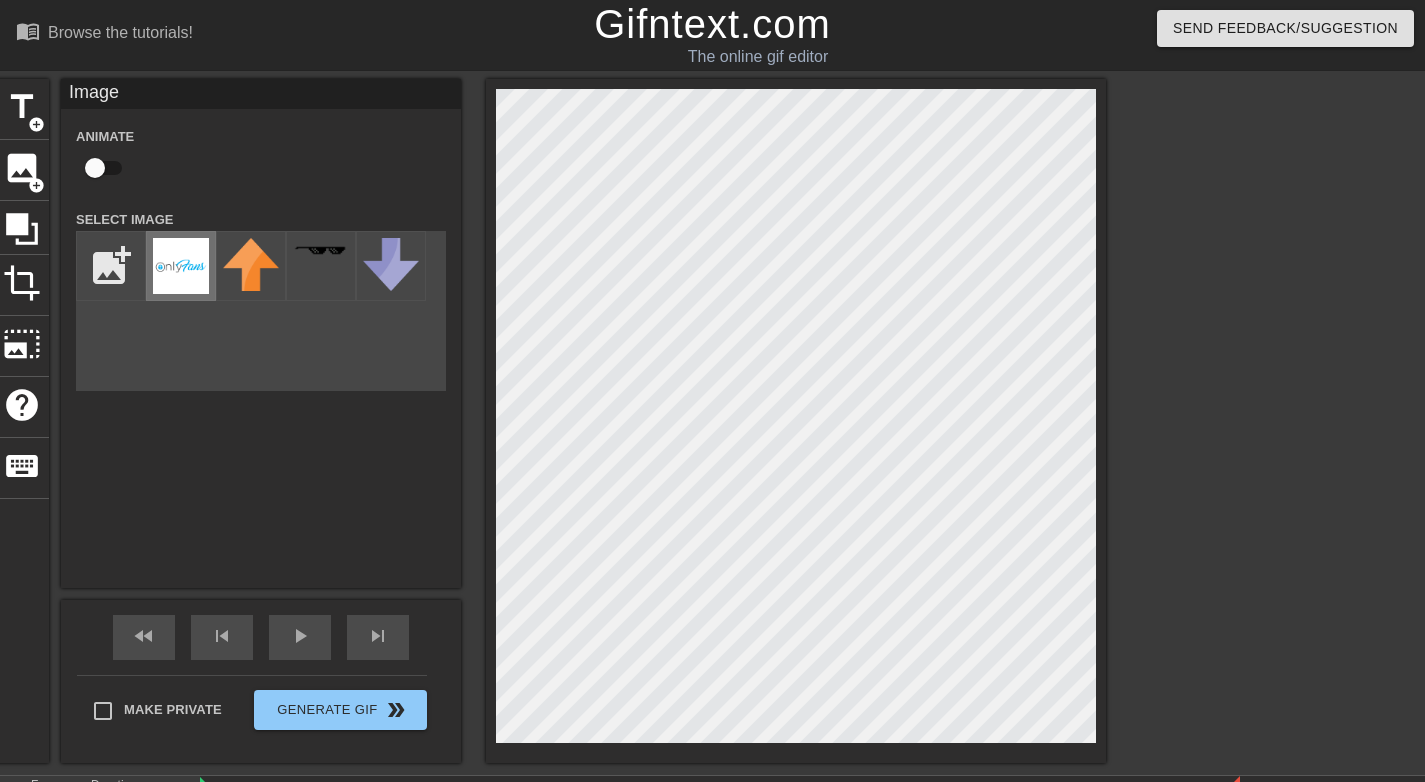 click at bounding box center [181, 266] 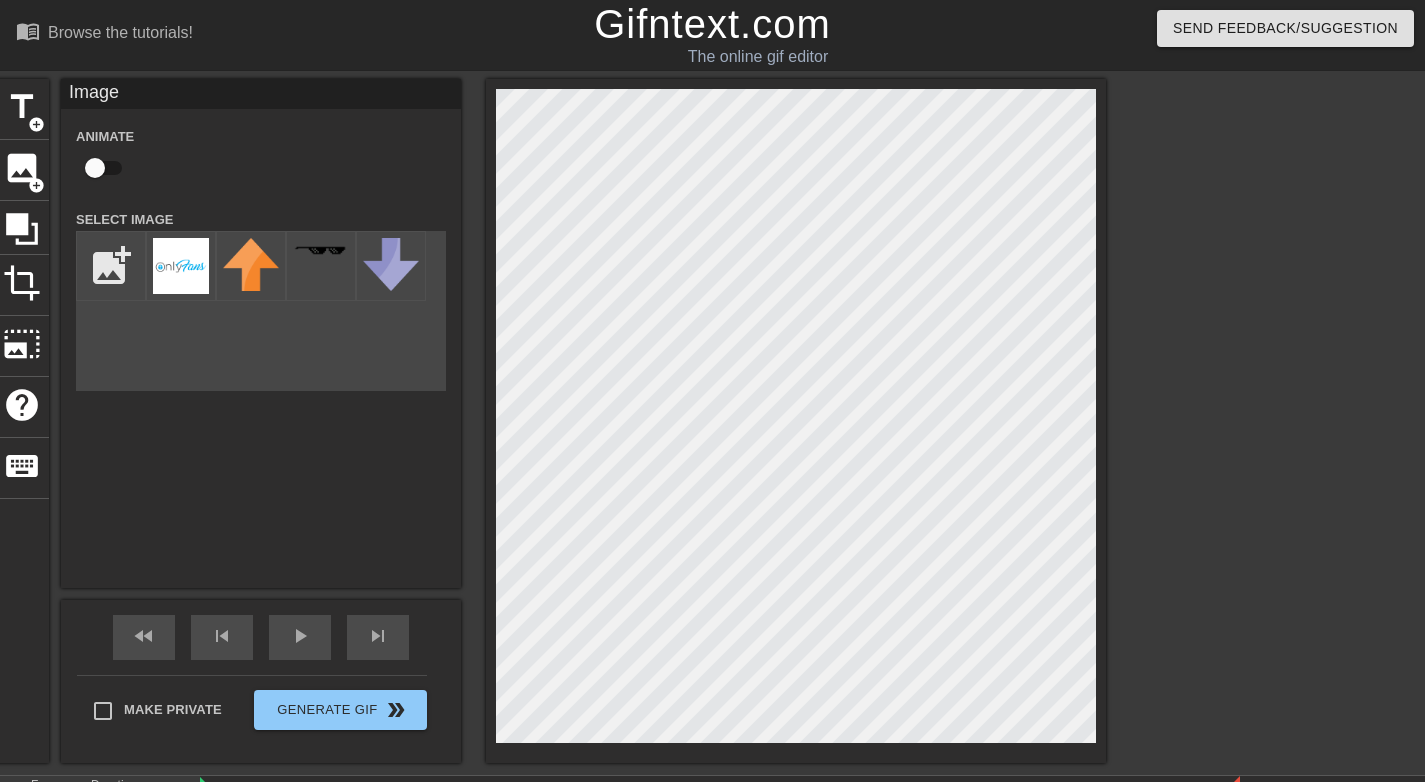click at bounding box center (1280, 379) 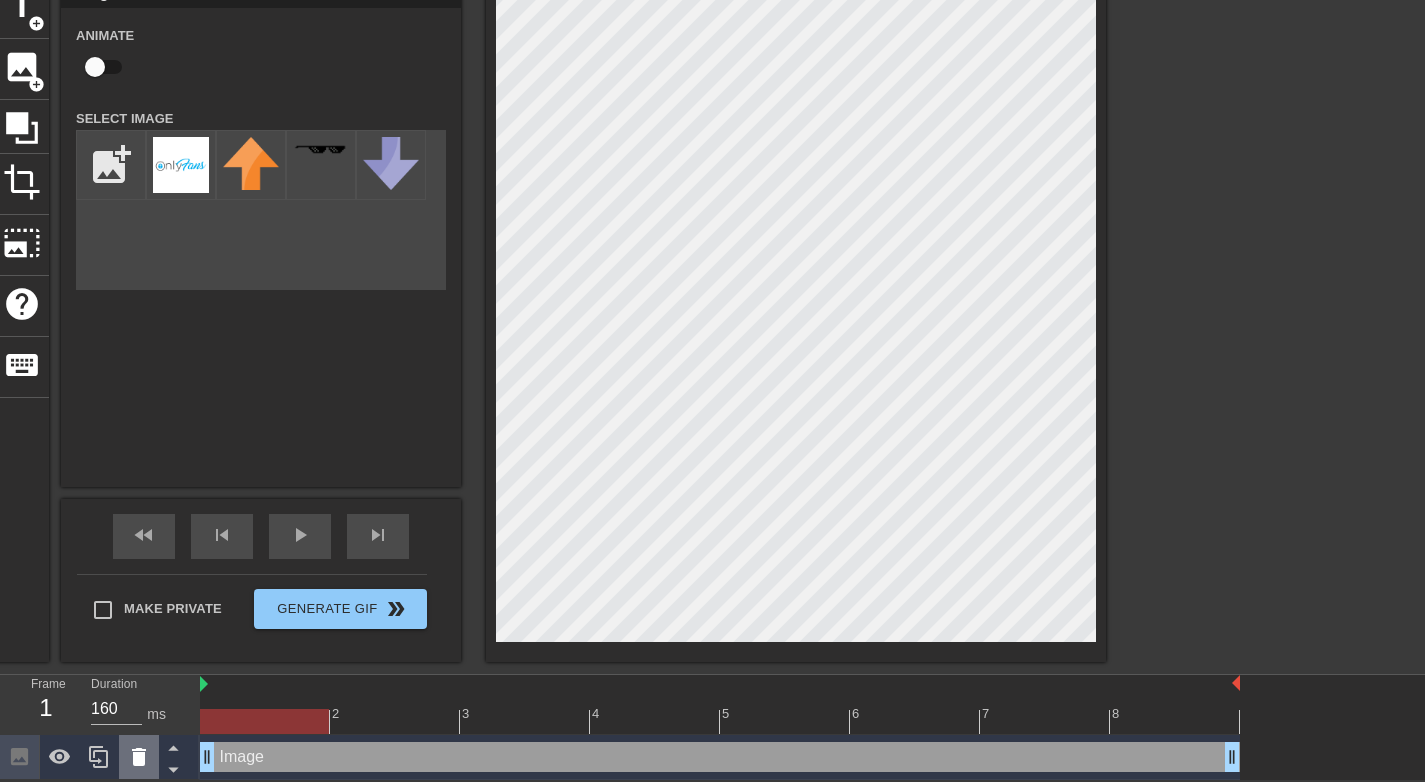 click 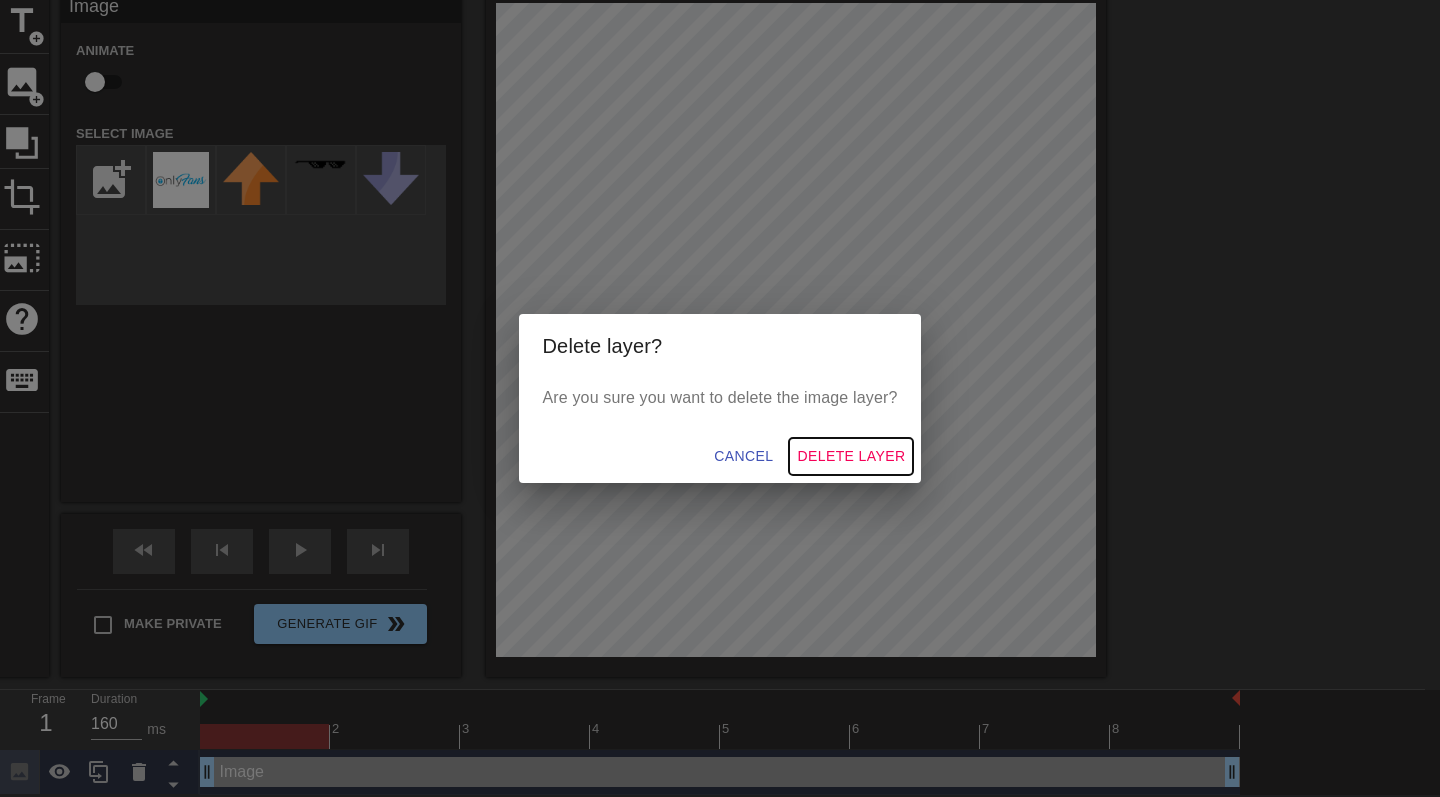 click on "Delete Layer" at bounding box center [851, 456] 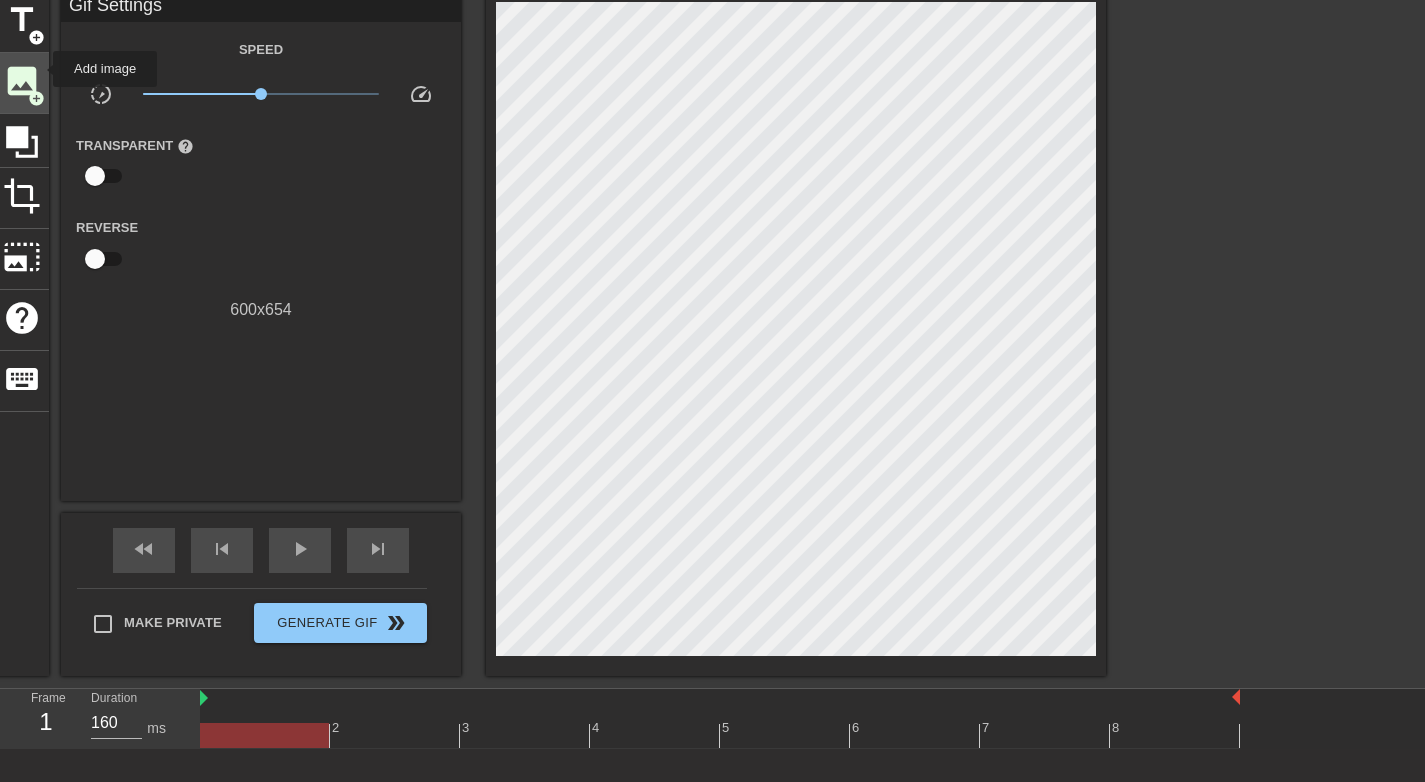 click on "image" at bounding box center (22, 81) 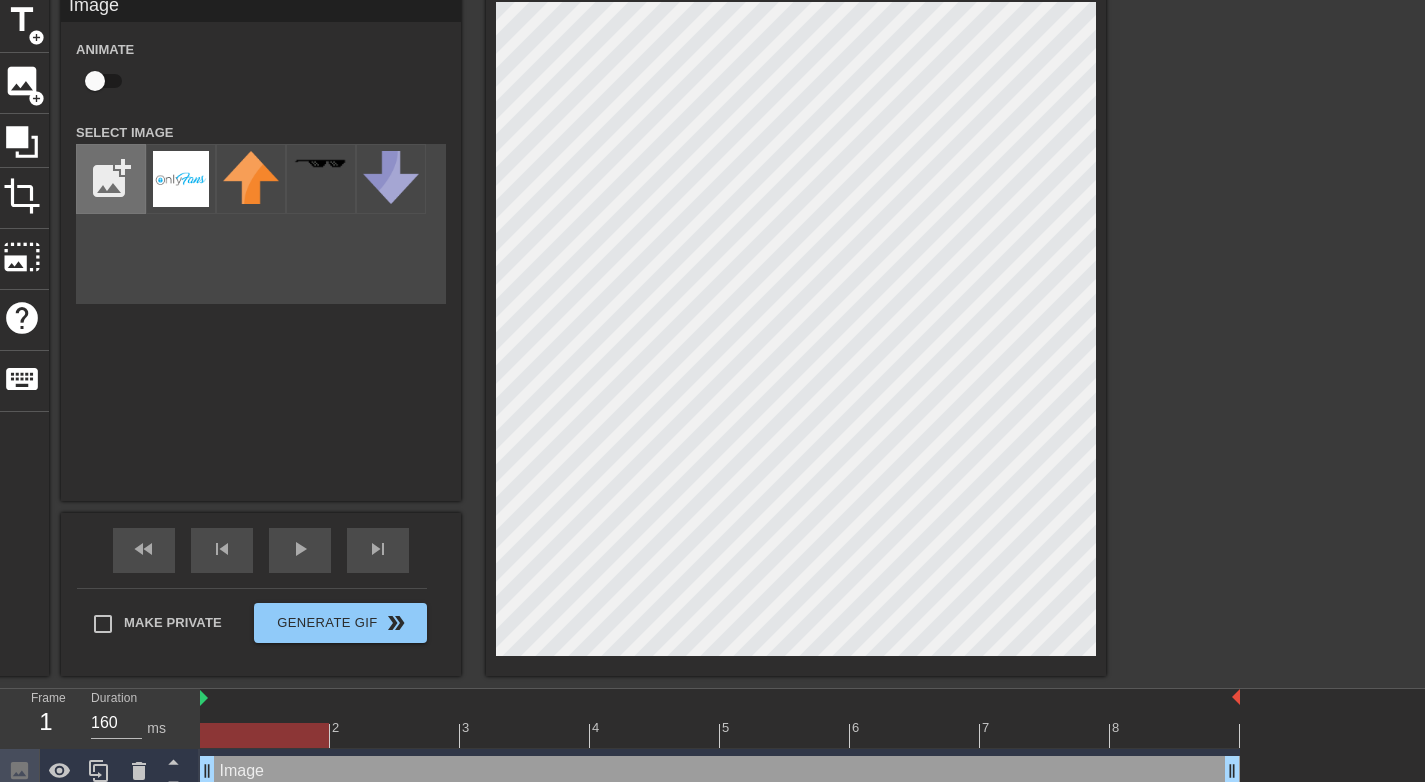 click at bounding box center [111, 179] 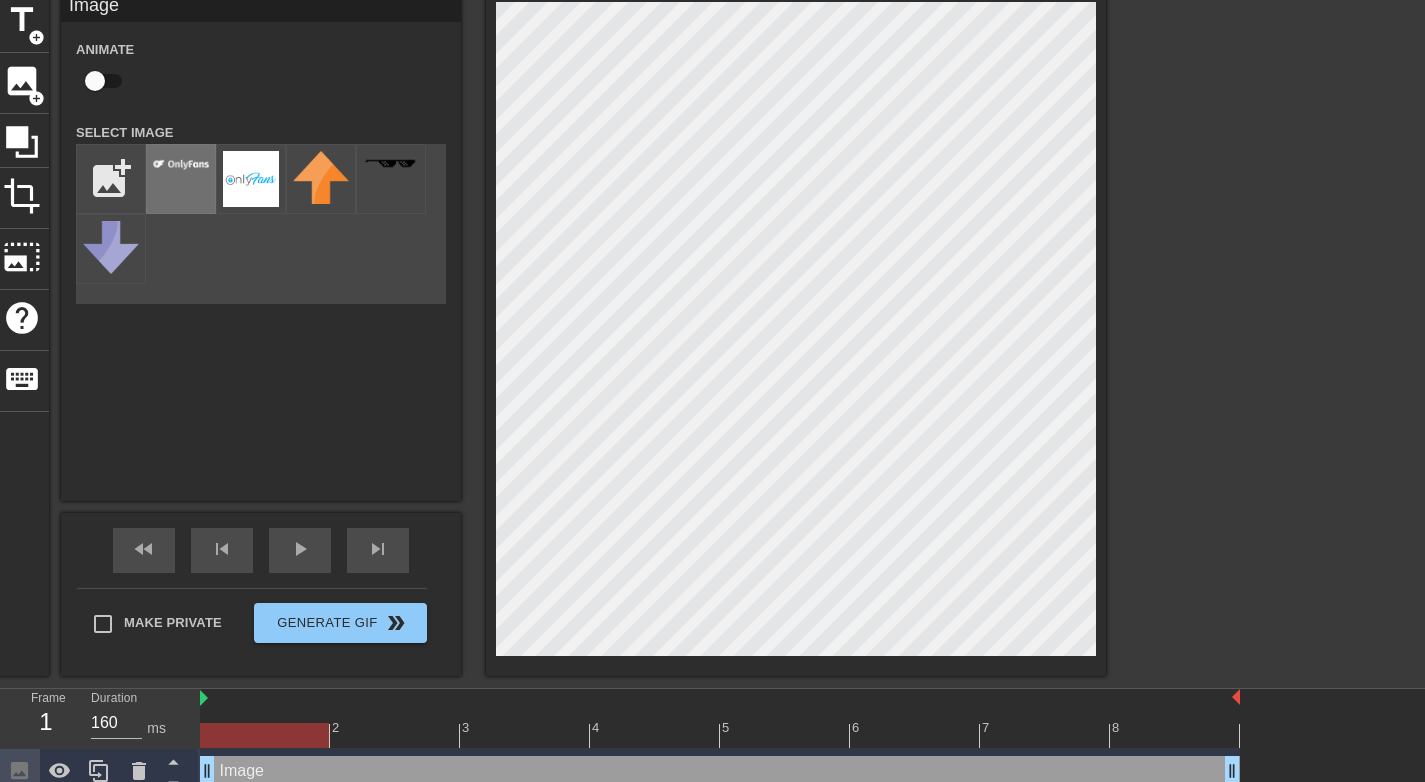 click at bounding box center (181, 179) 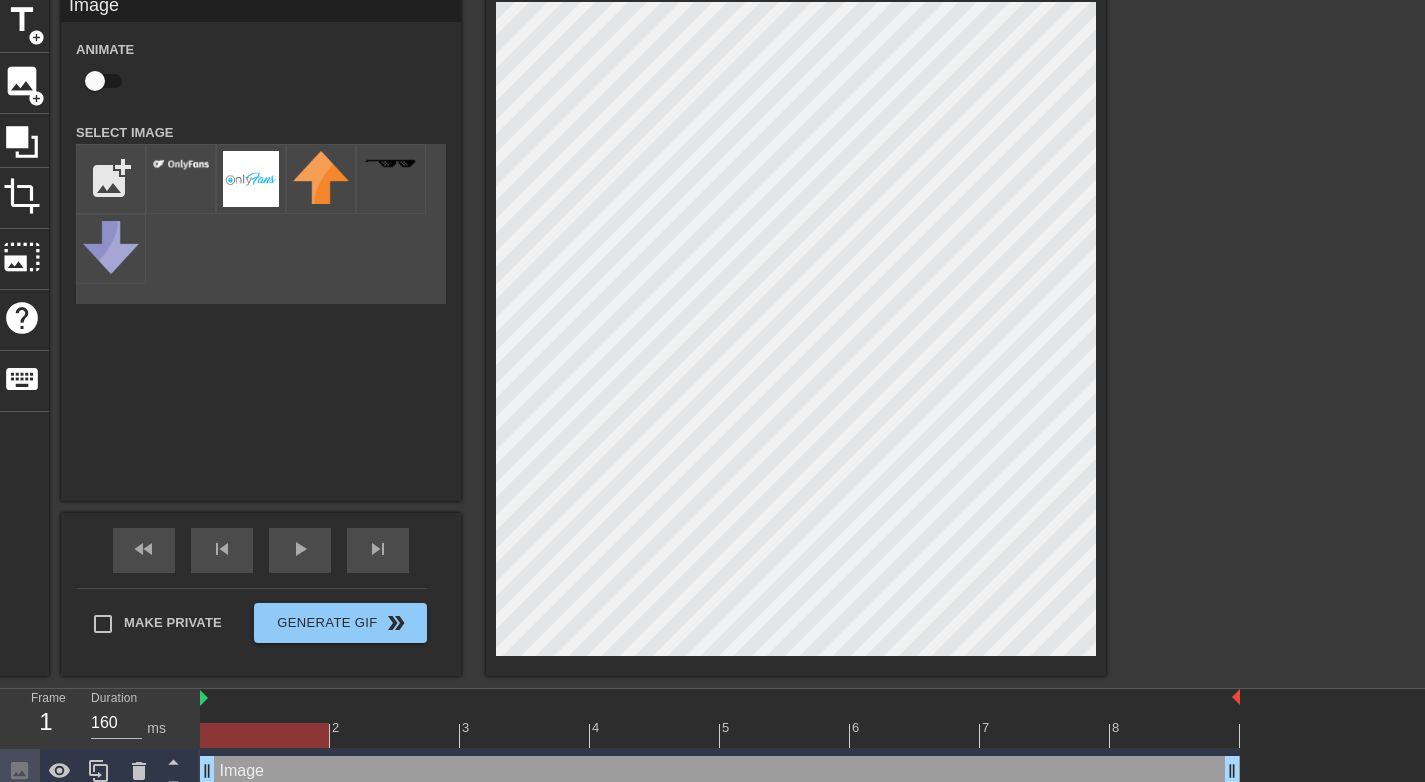 click at bounding box center (1280, 292) 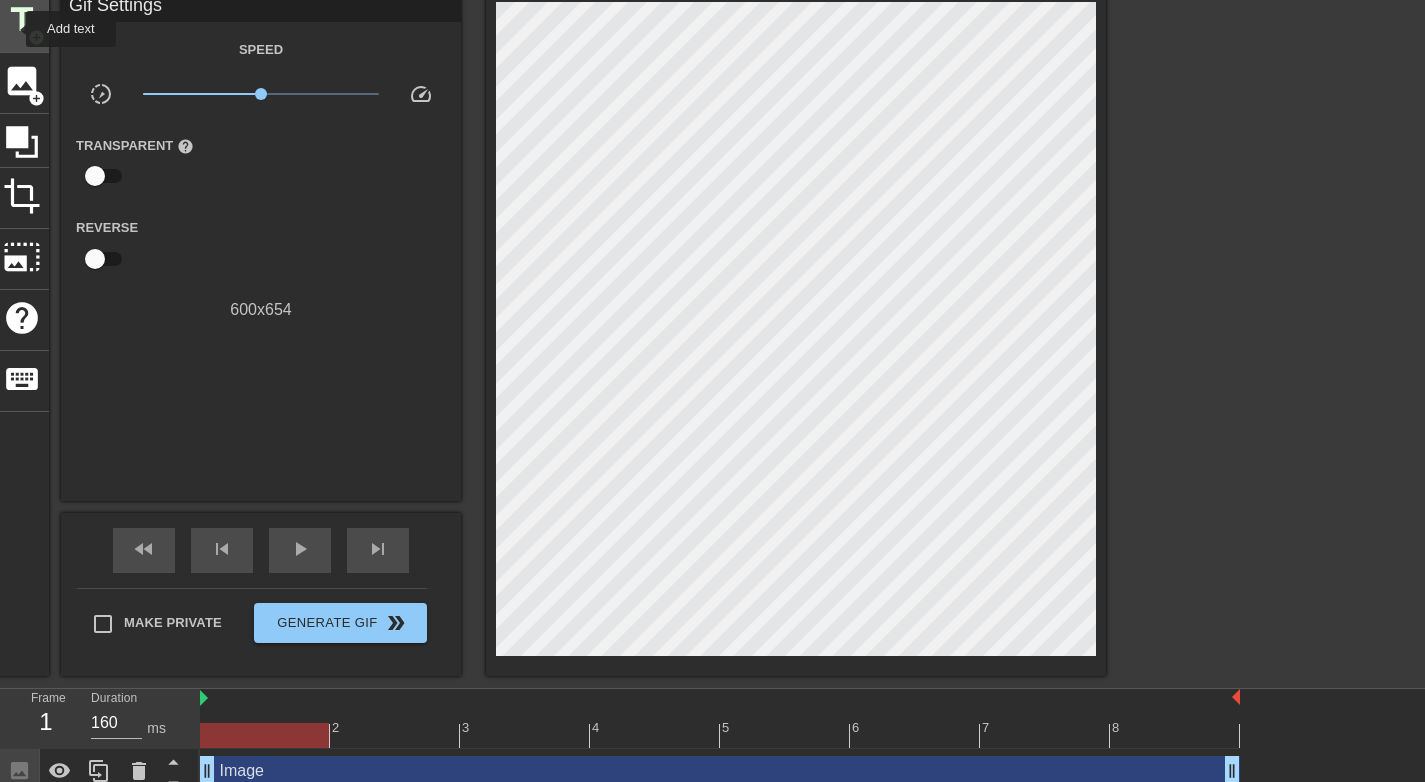 click on "title" at bounding box center (22, 20) 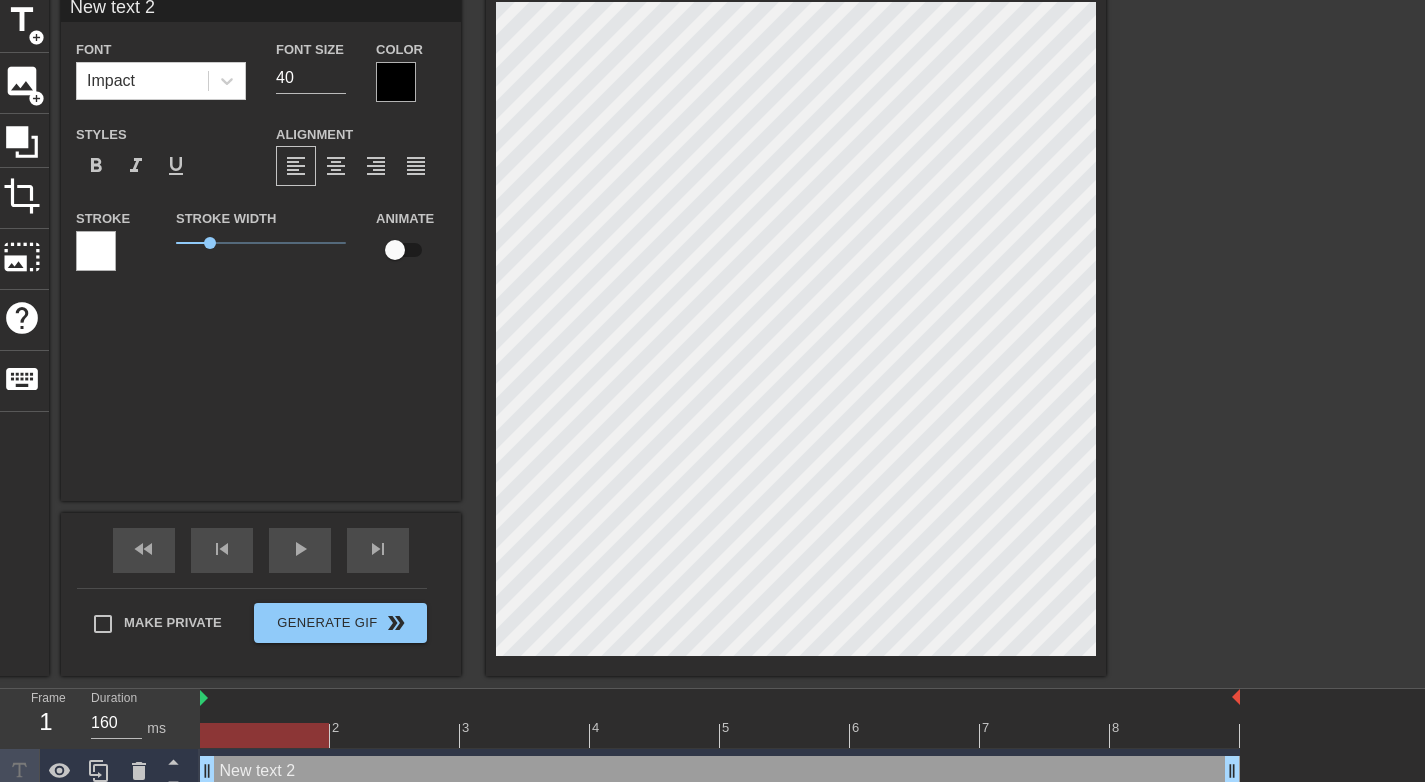 type 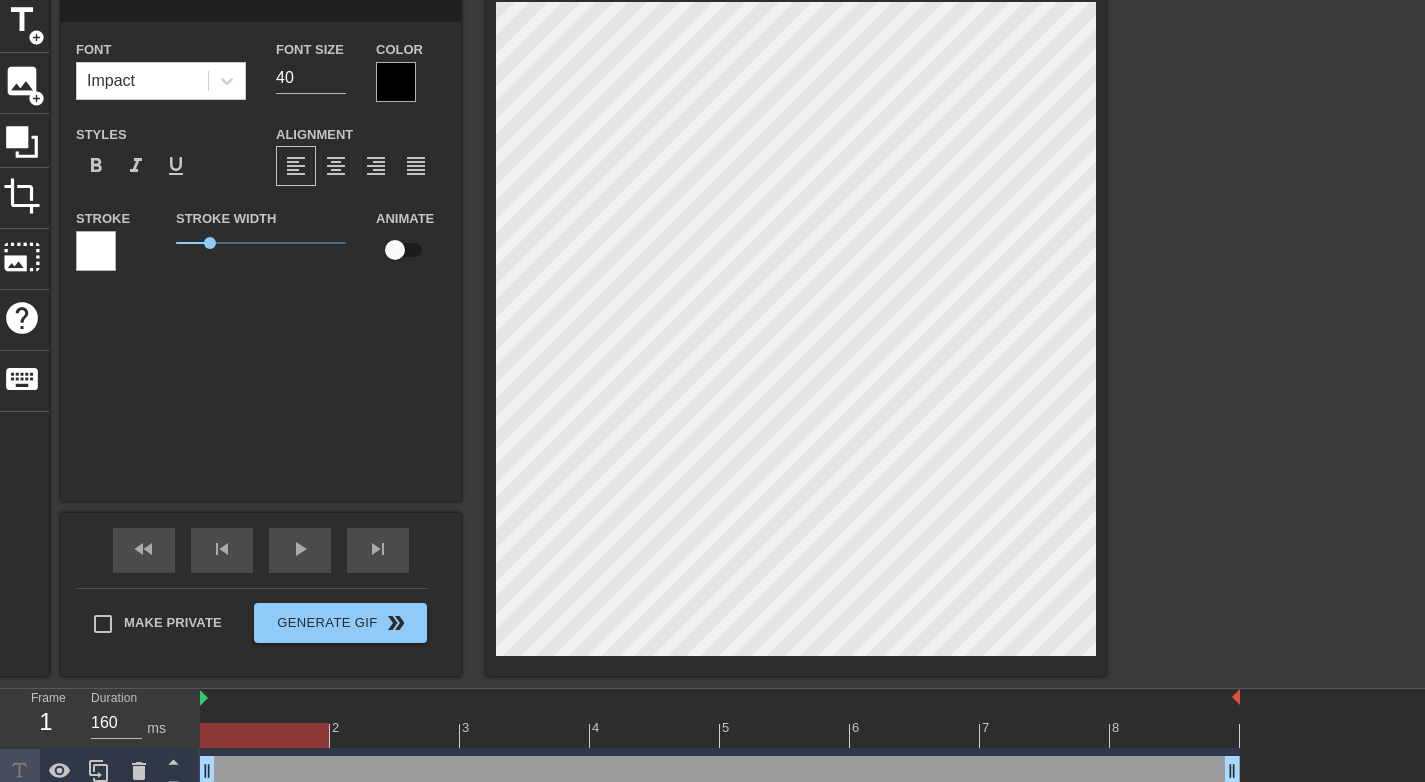 type on "/" 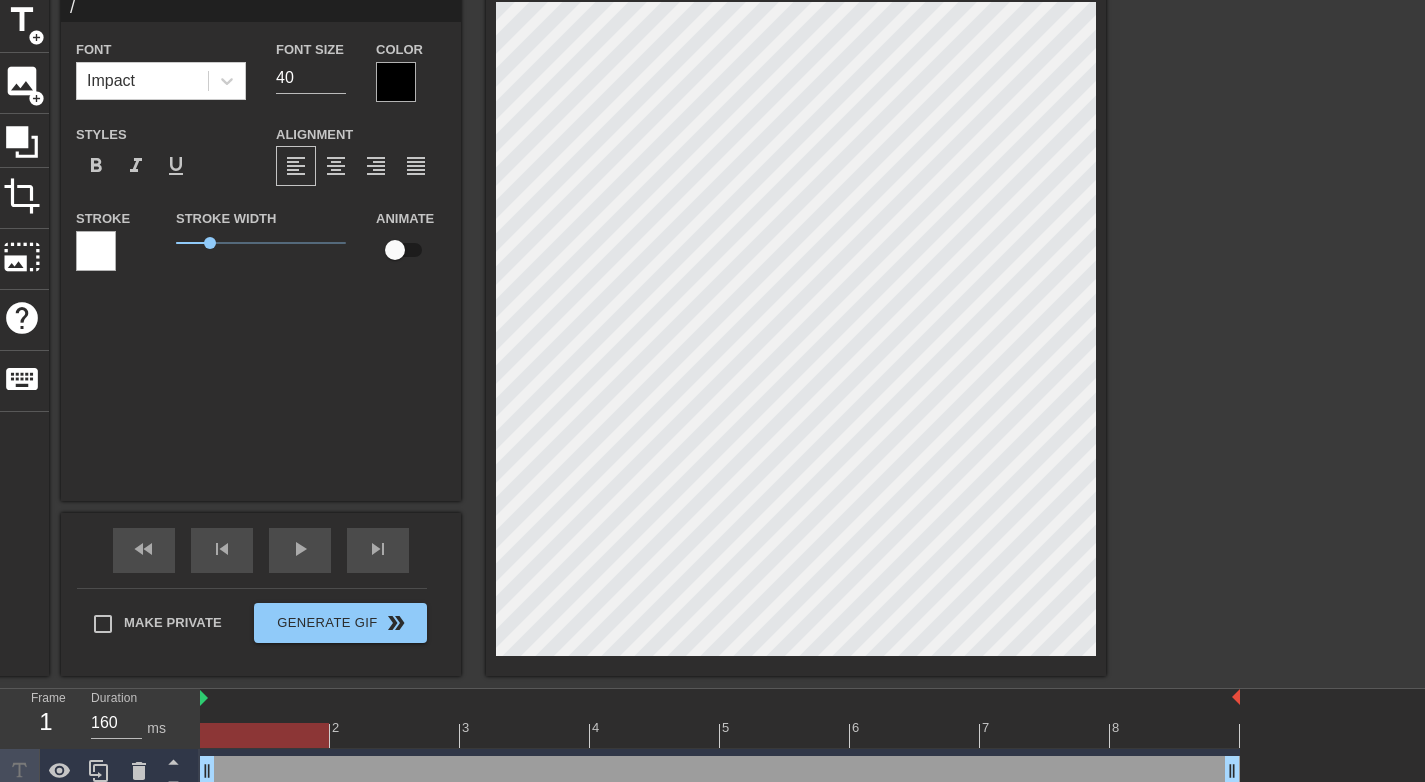 scroll, scrollTop: 2, scrollLeft: 2, axis: both 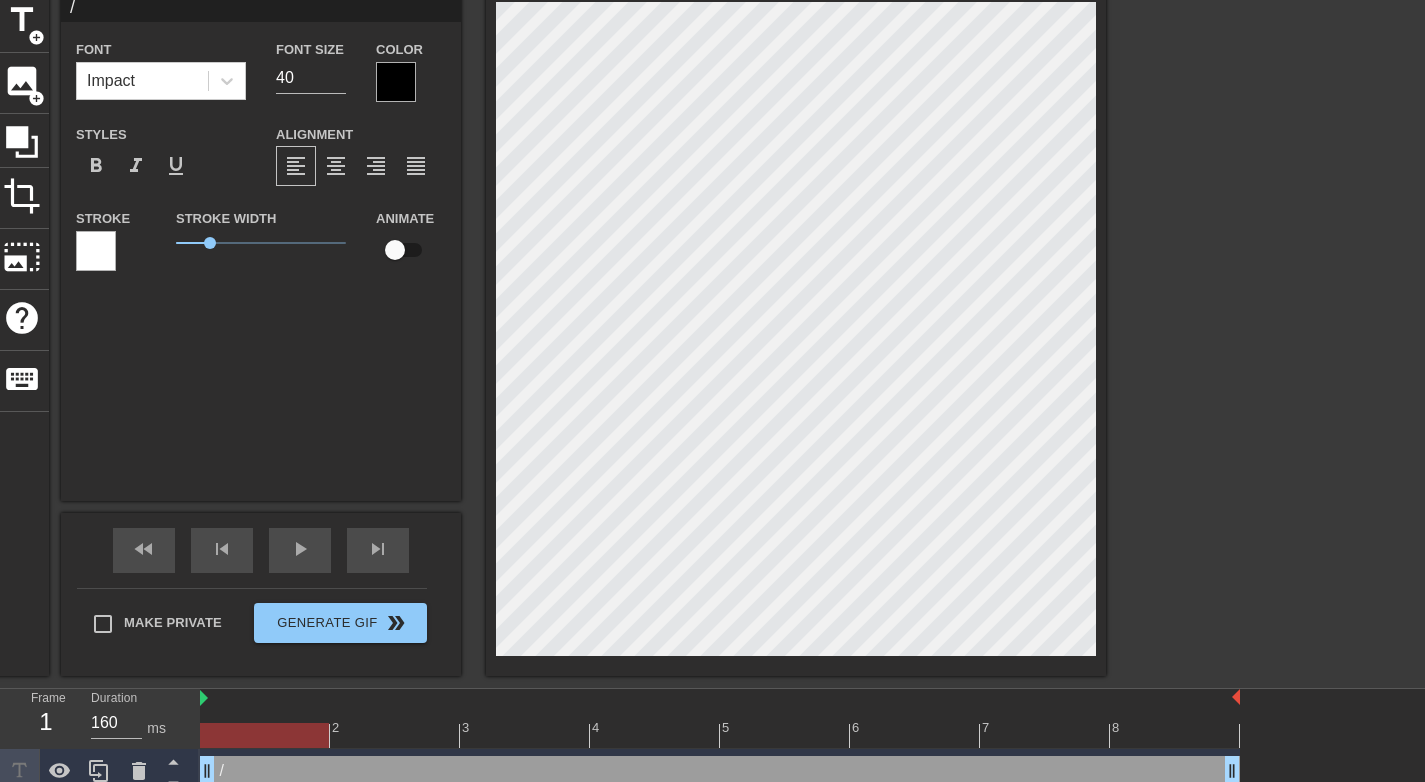 type on "/" 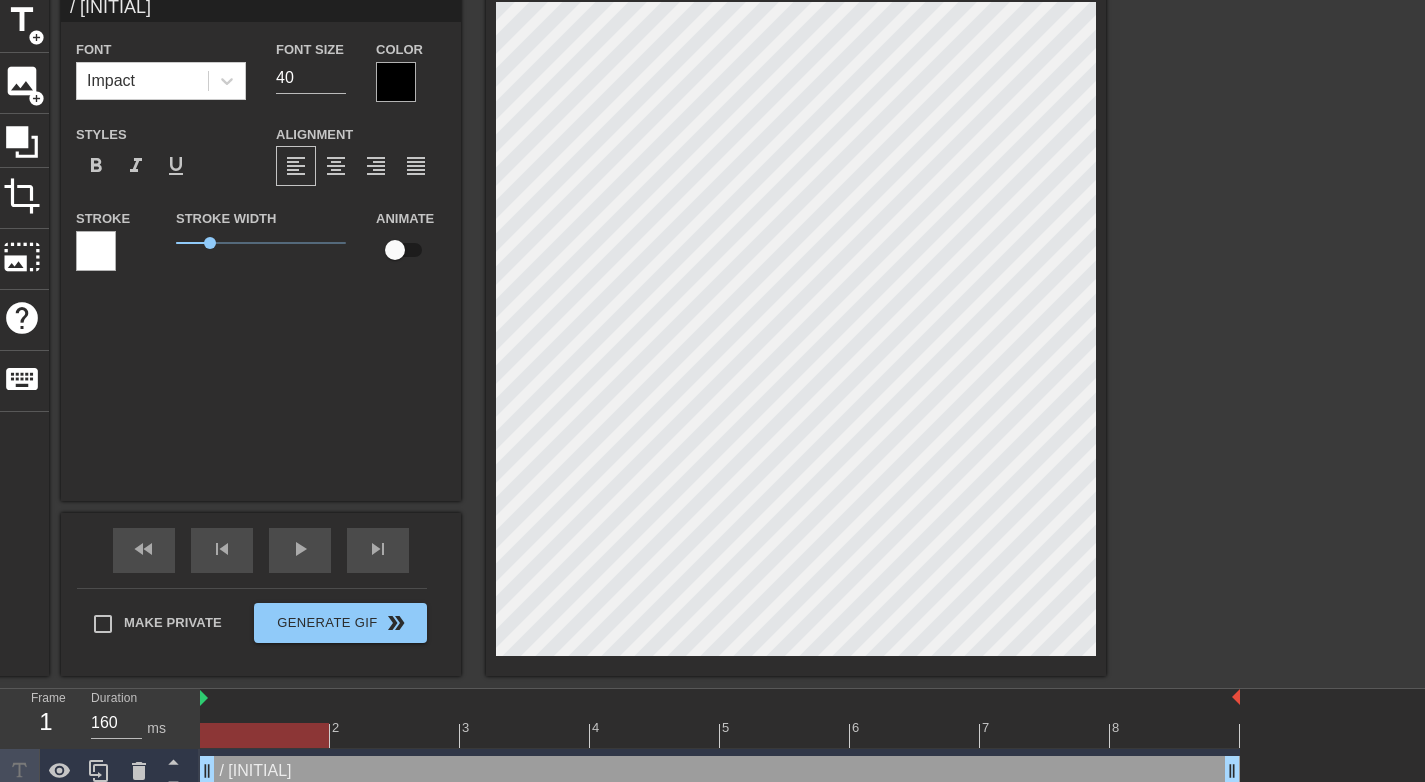 type on "/ [INITIAL]" 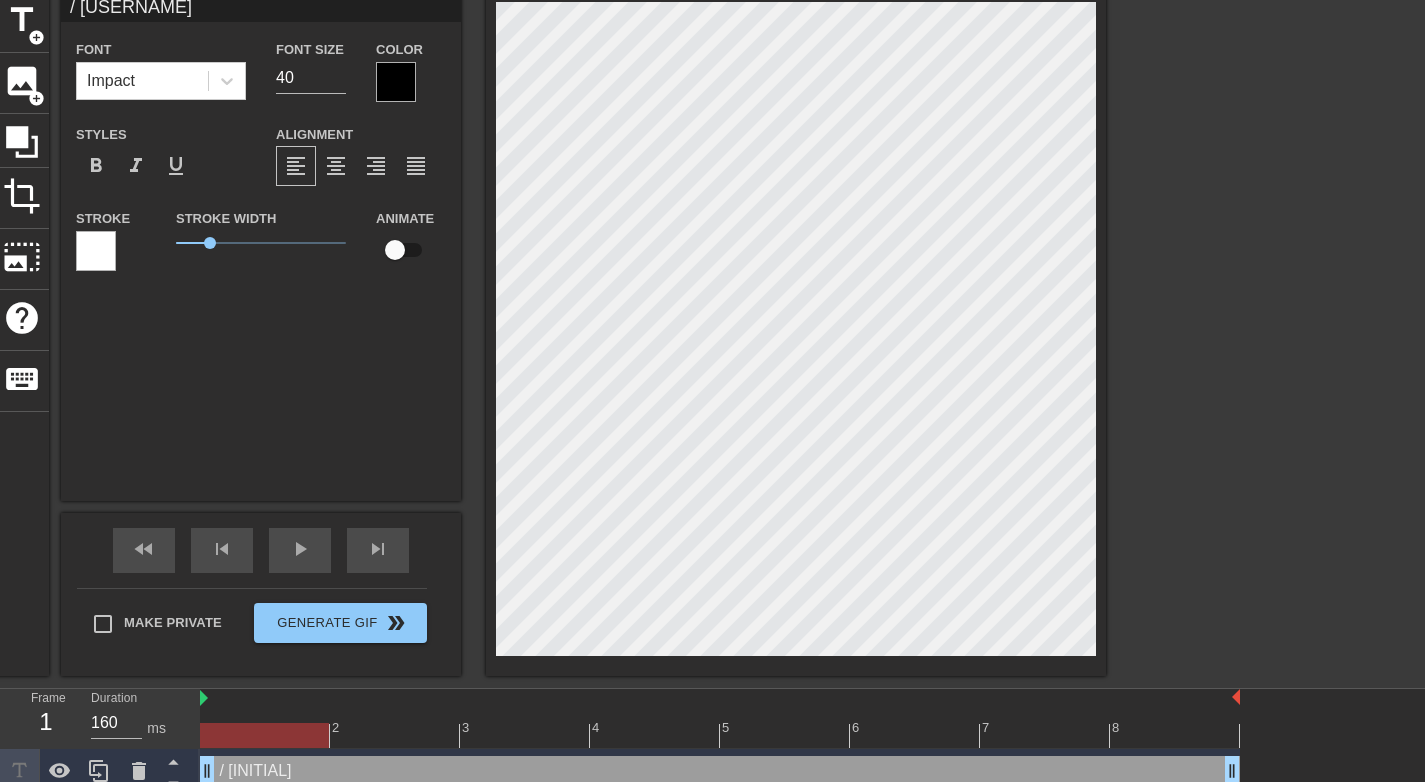 scroll, scrollTop: 2, scrollLeft: 4, axis: both 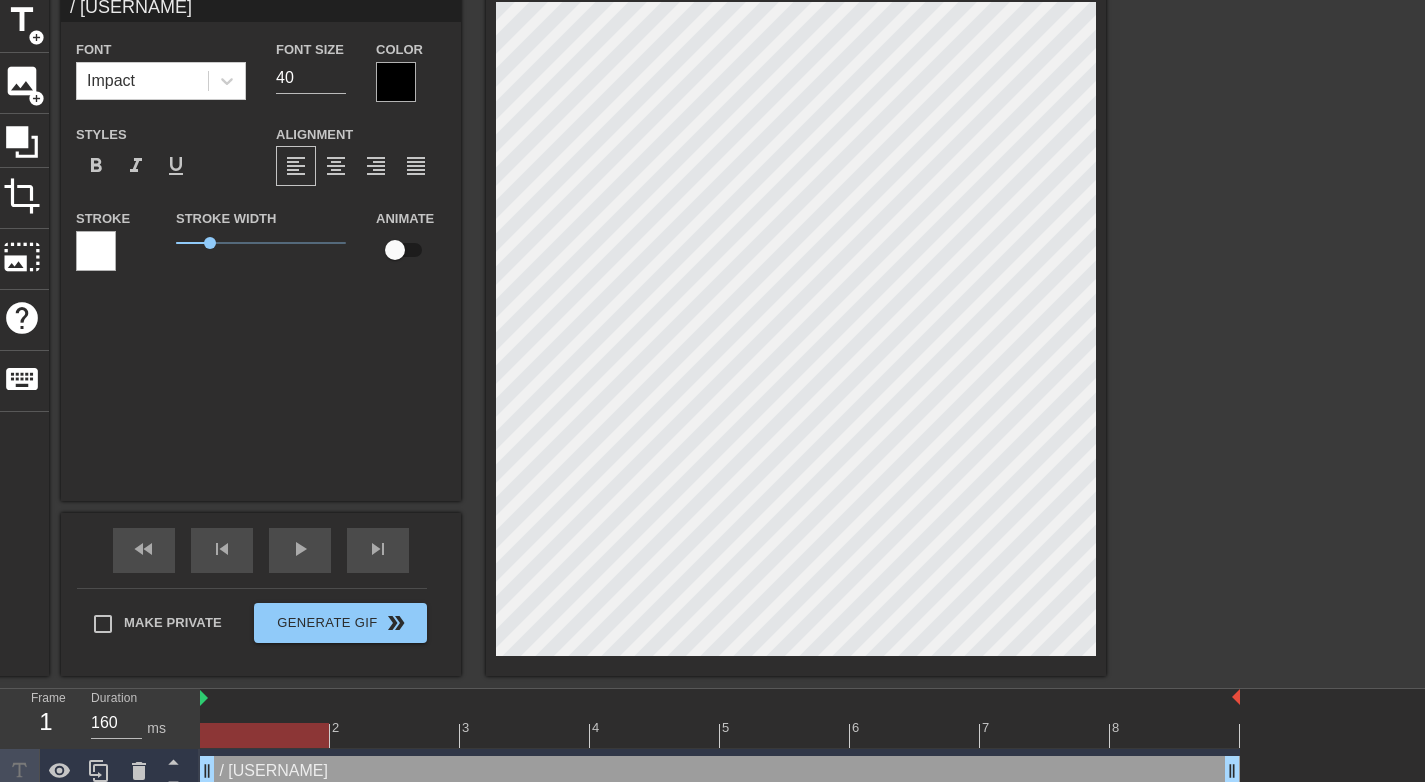 type on "/ [USERNAME]" 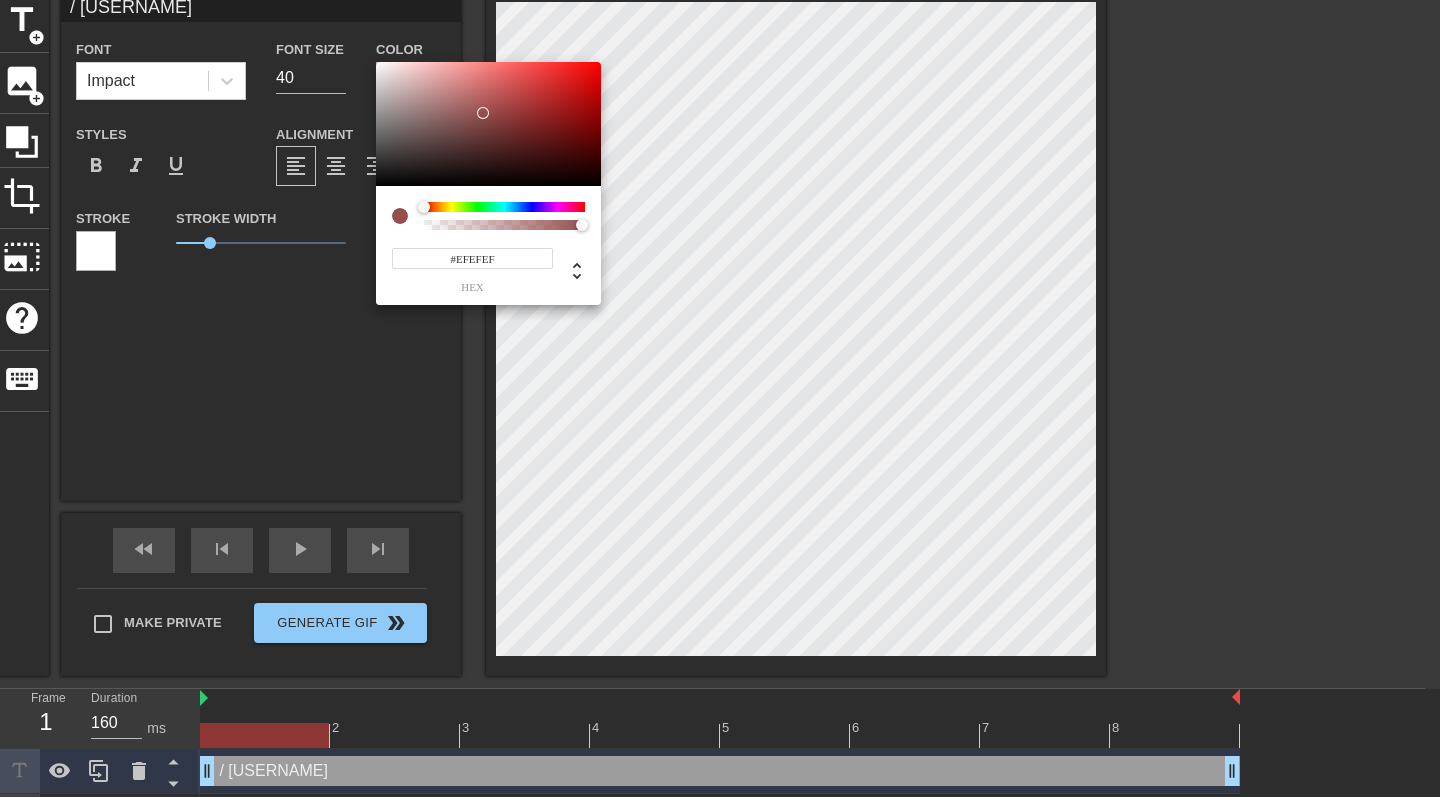 drag, startPoint x: 433, startPoint y: 116, endPoint x: 336, endPoint y: 67, distance: 108.67382 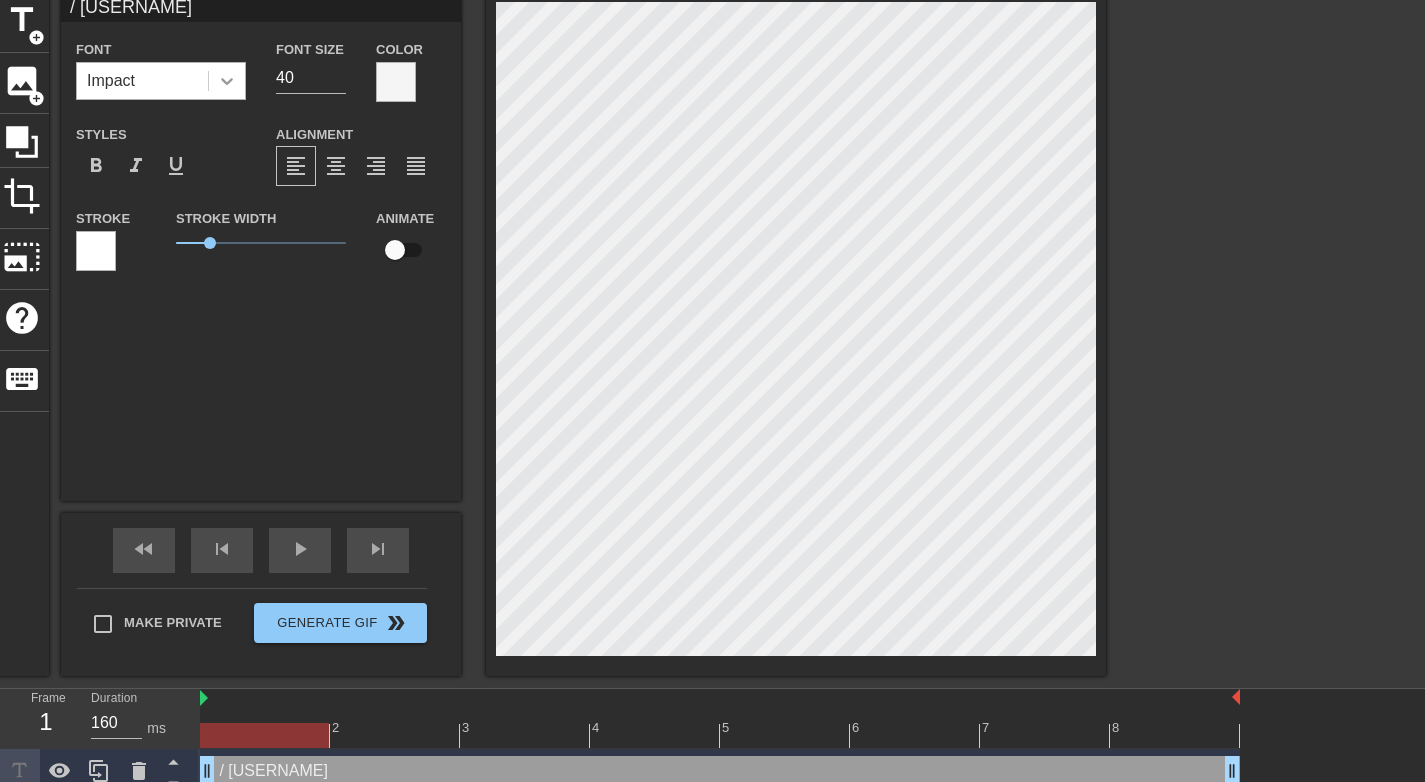 click at bounding box center (227, 81) 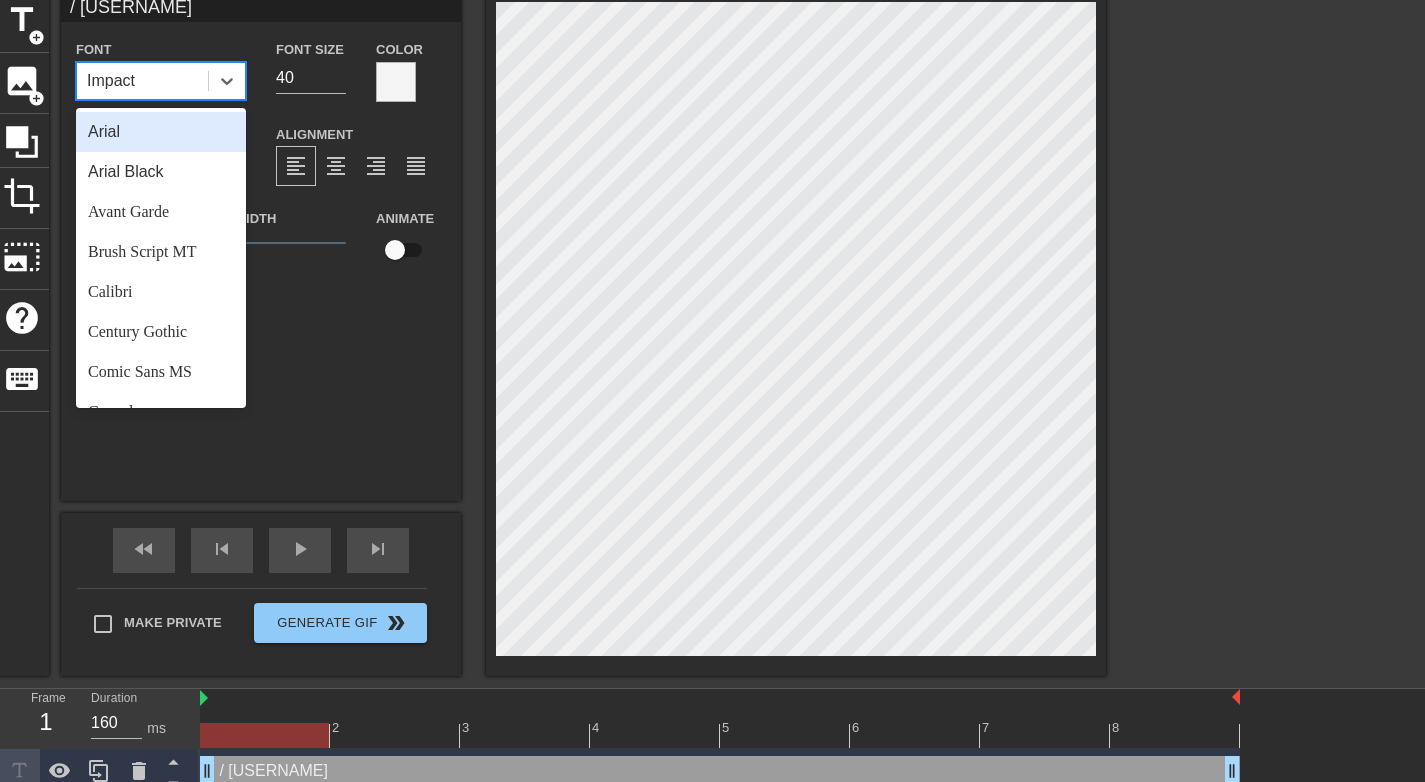 click on "Arial" at bounding box center (161, 132) 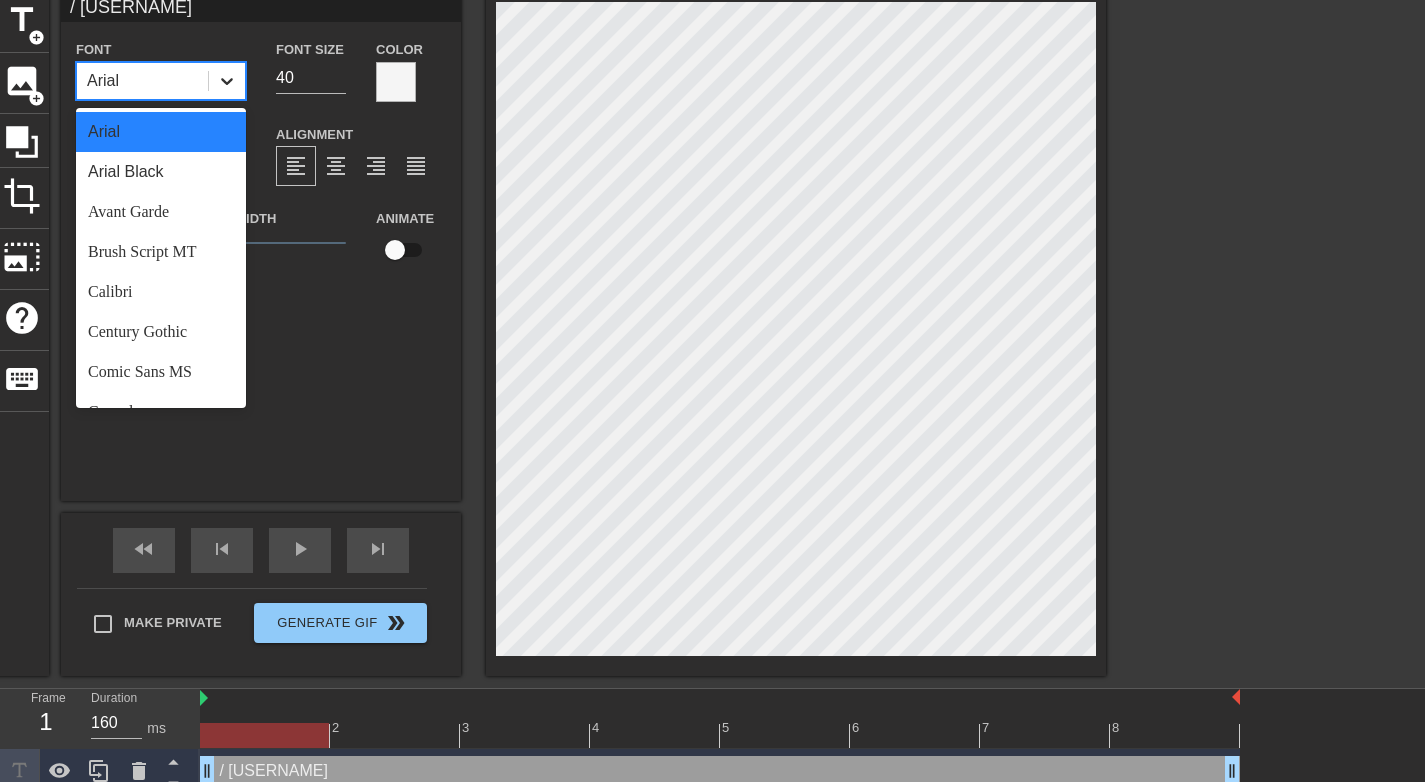 click at bounding box center [227, 81] 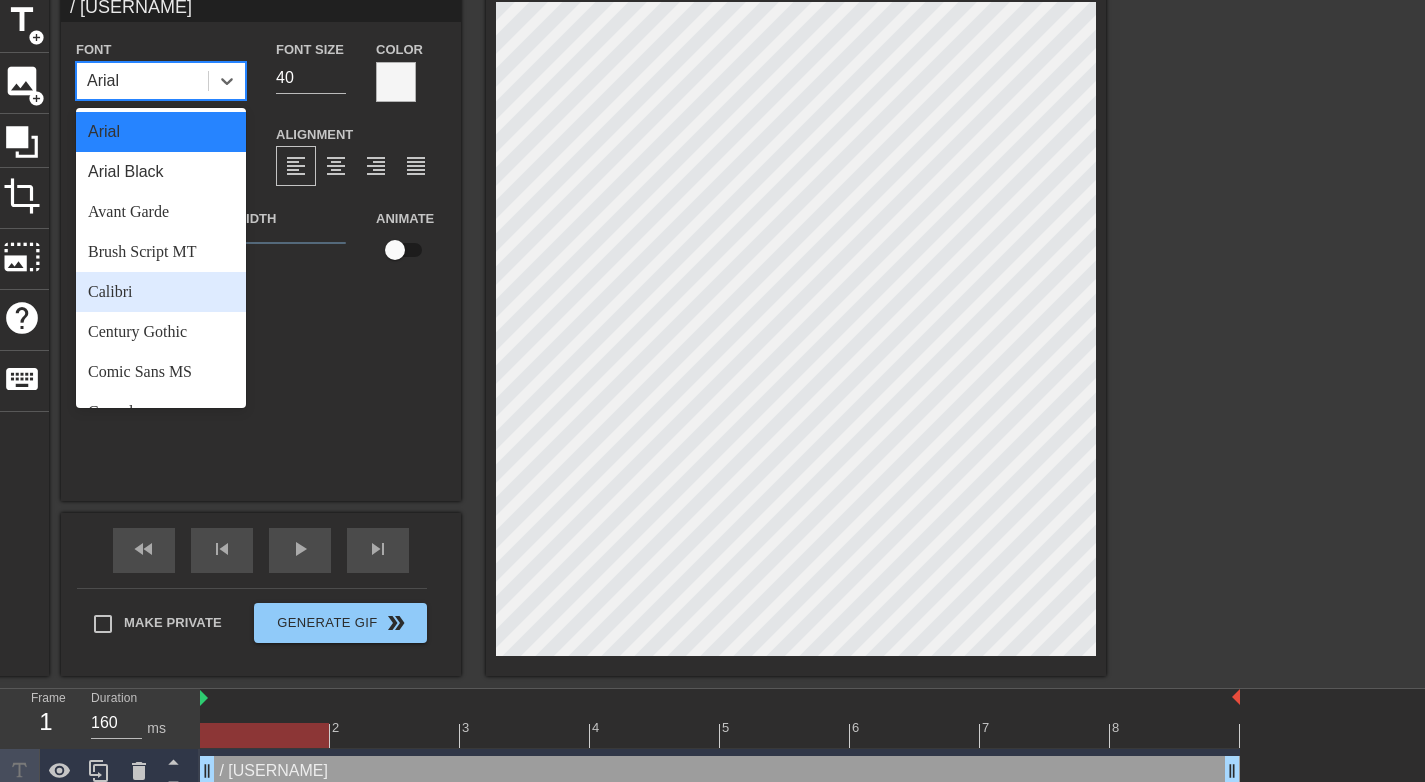 click on "Calibri" at bounding box center [161, 292] 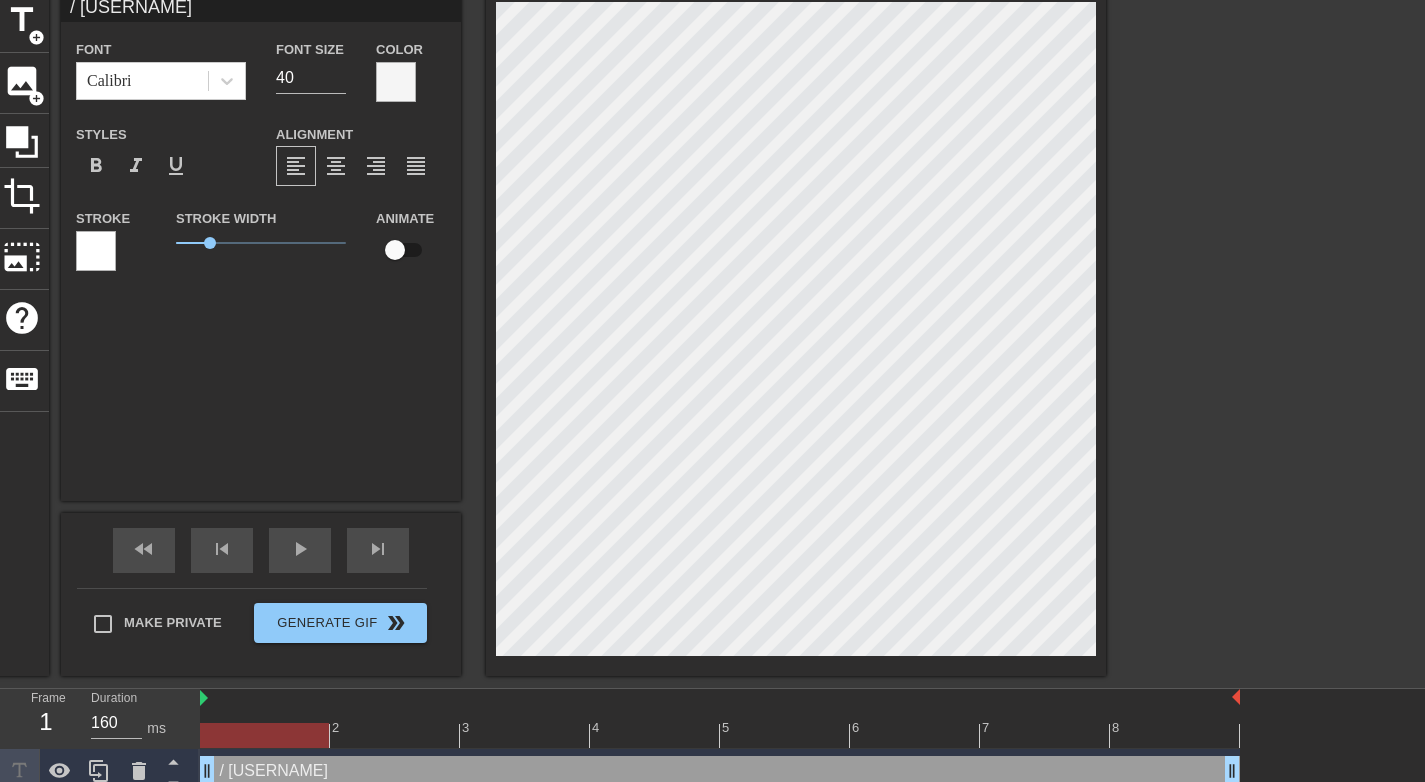 scroll, scrollTop: 2, scrollLeft: 3, axis: both 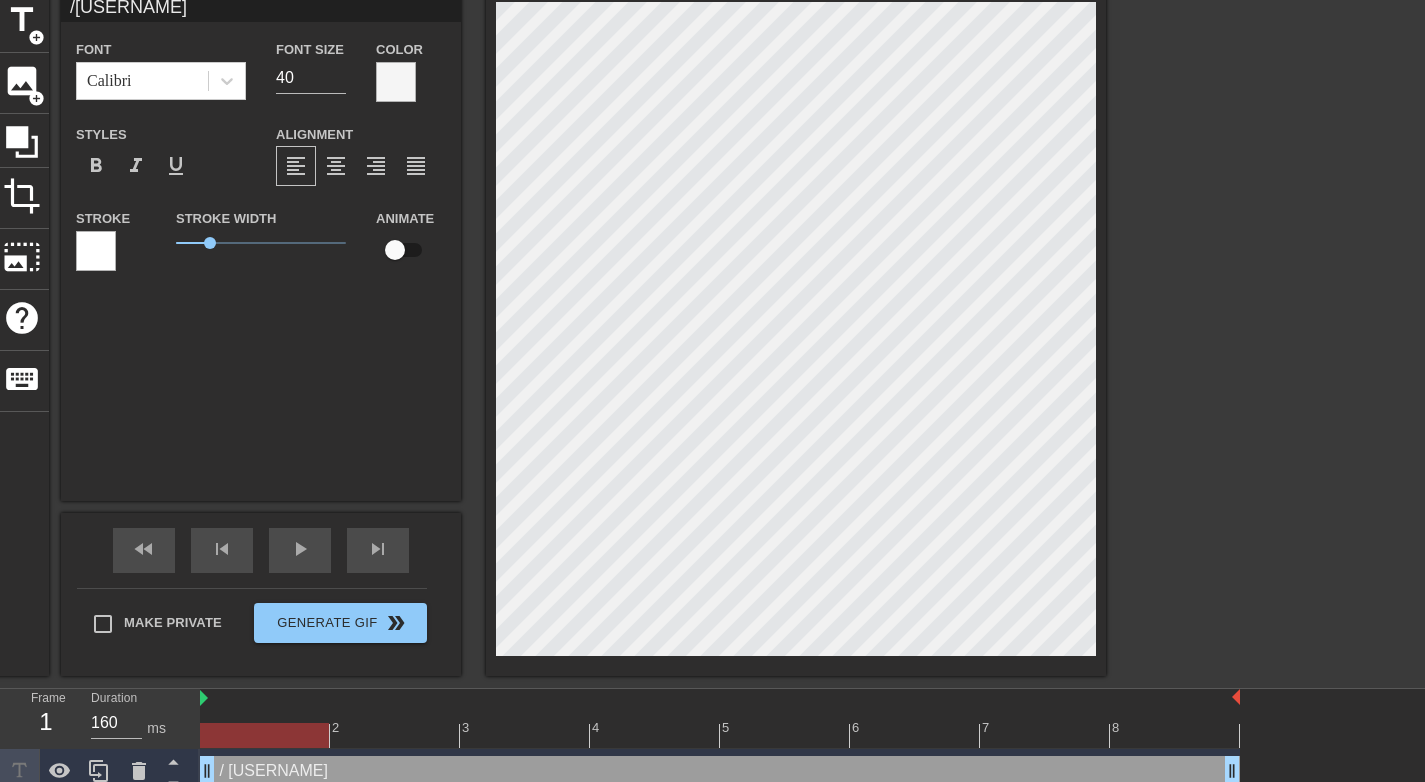 type on "[USERNAME]" 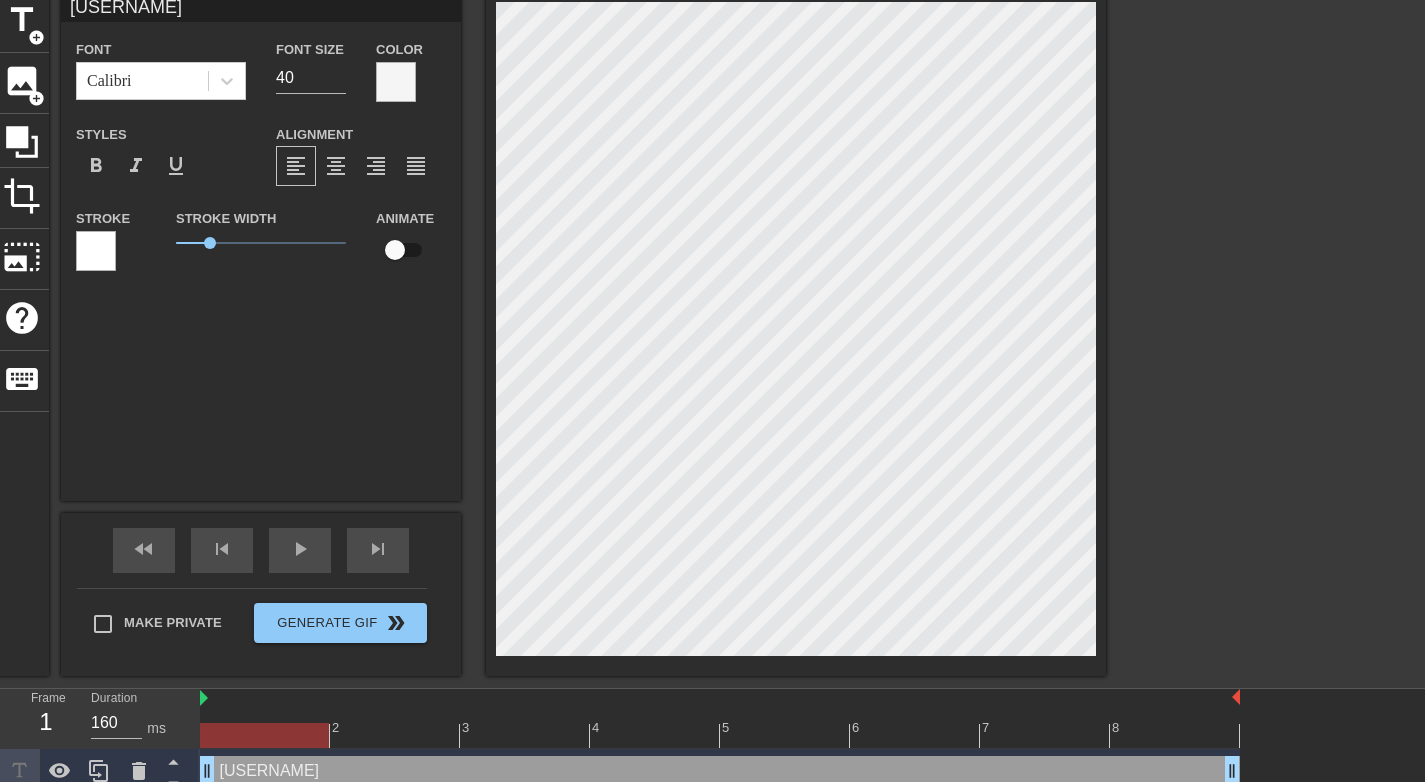 type on "@[USERNAME]" 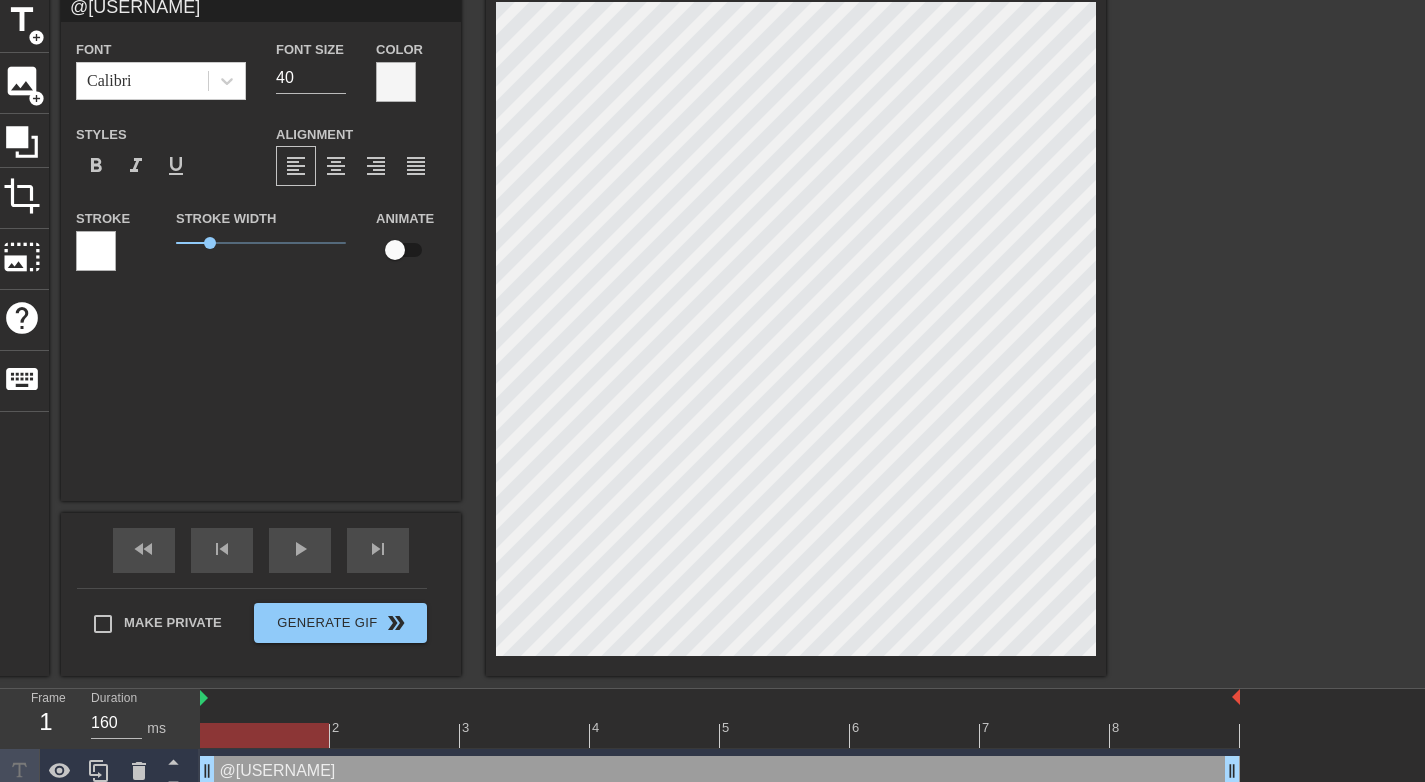 click at bounding box center (1280, 292) 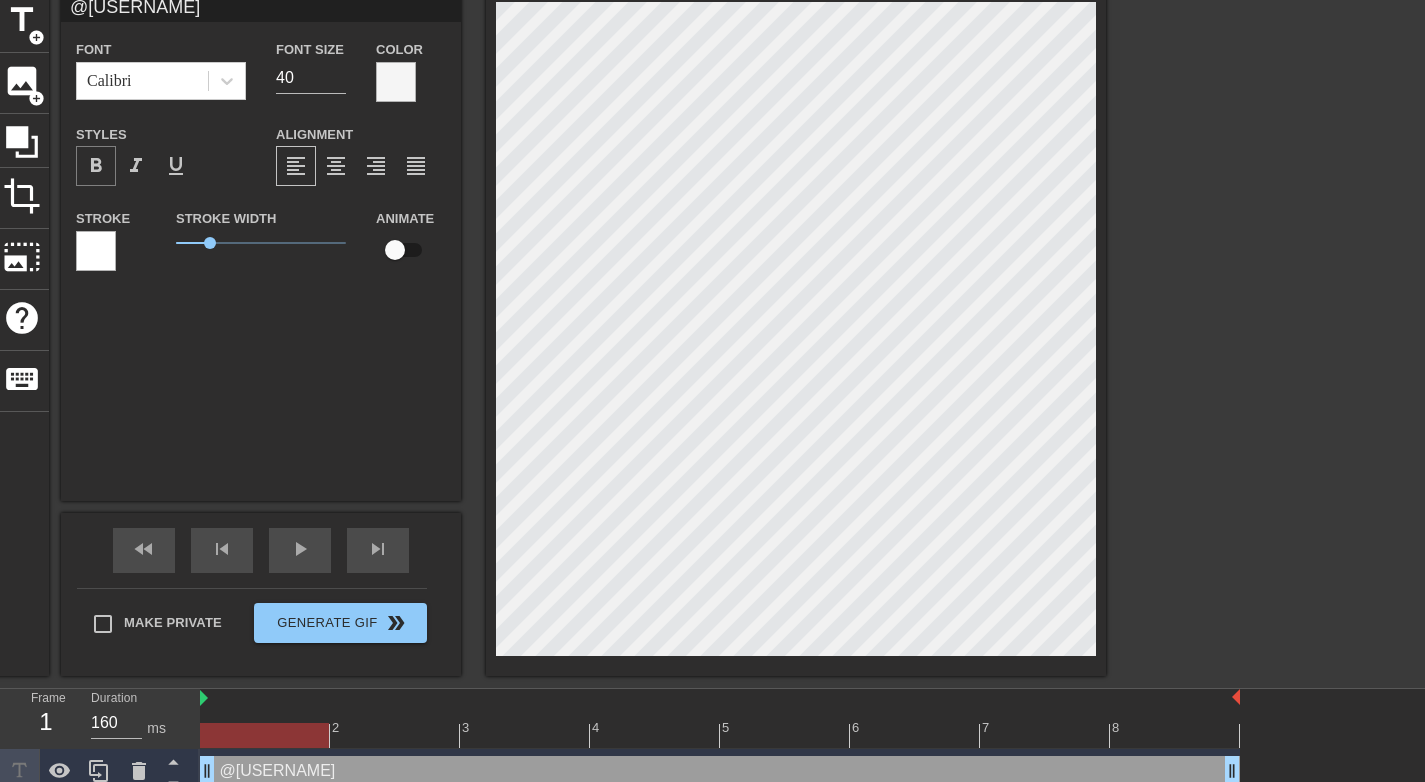 click on "format_bold" at bounding box center [96, 166] 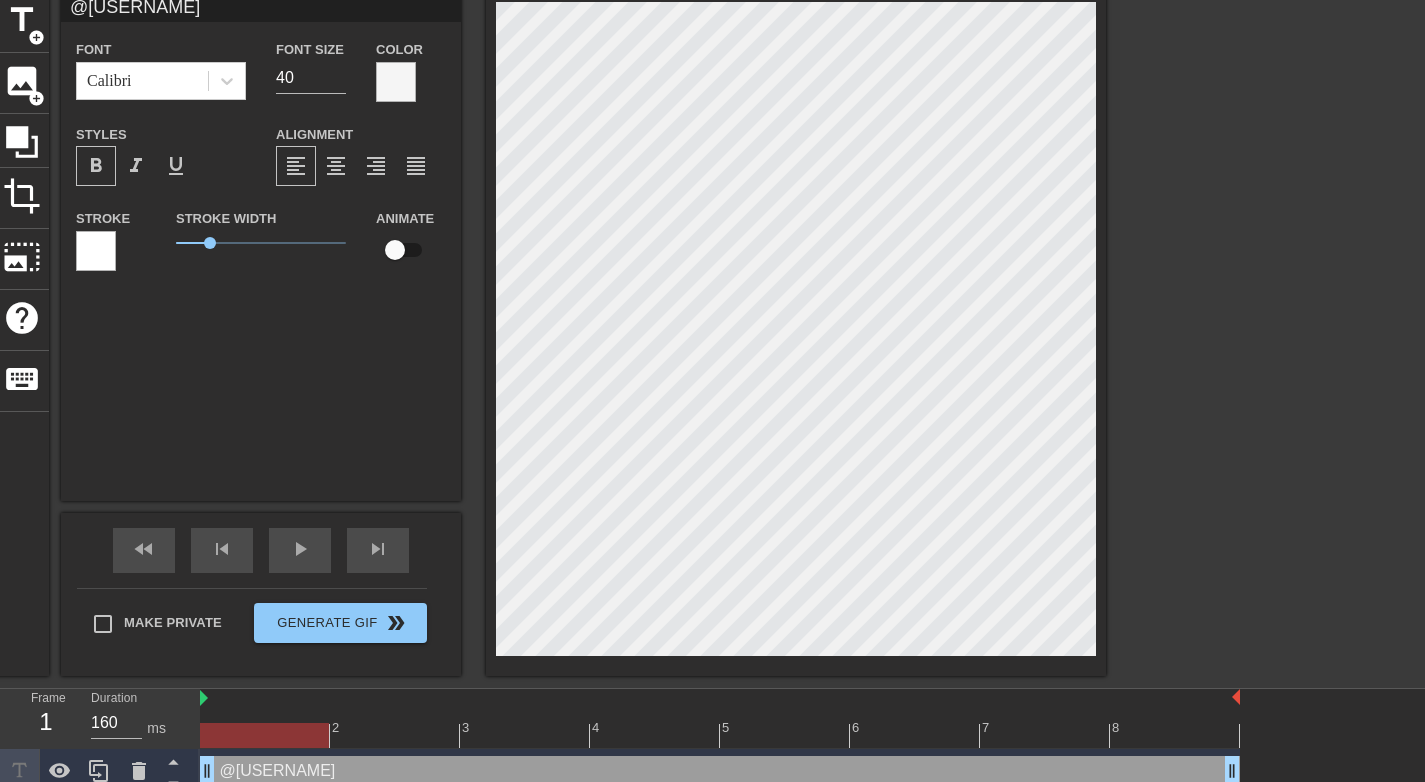 click at bounding box center [1280, 292] 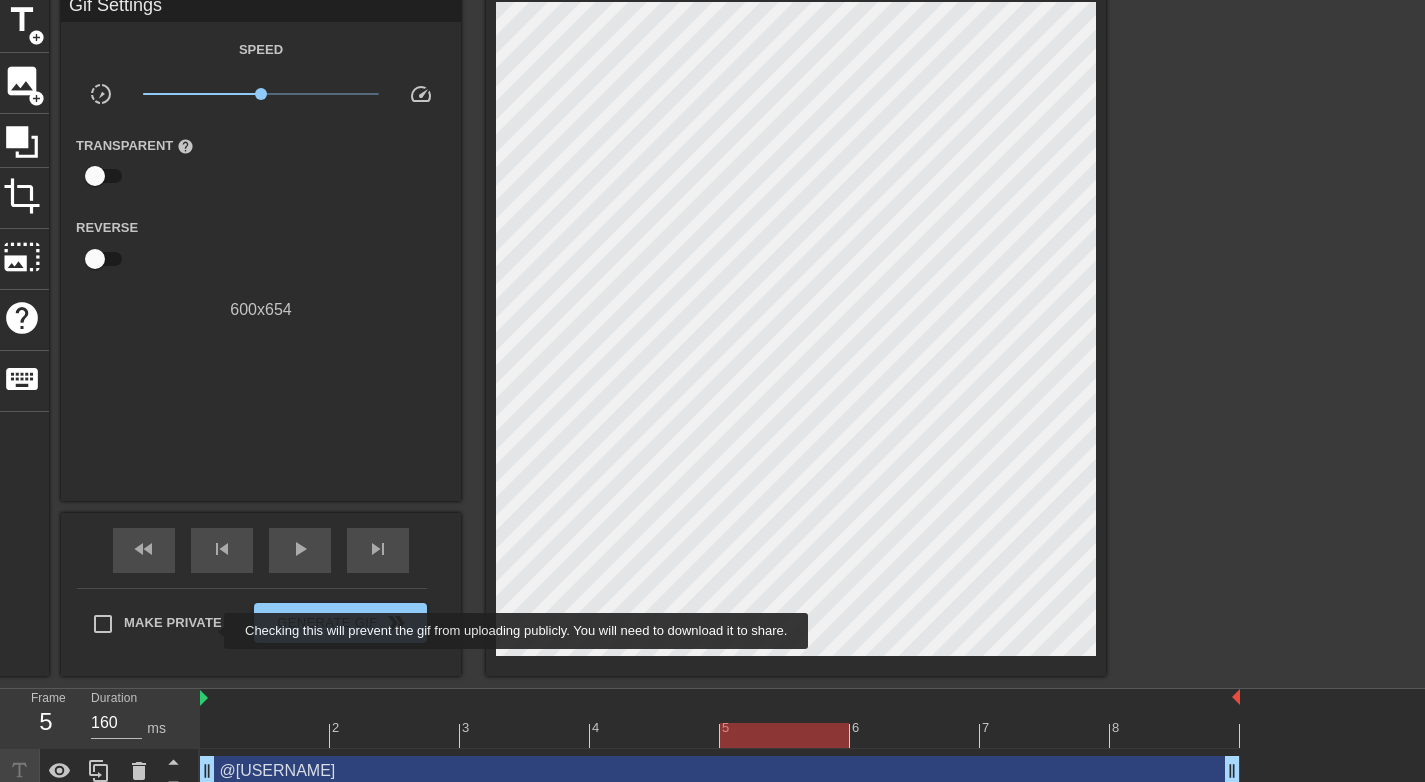 click on "Make Private" at bounding box center (173, 623) 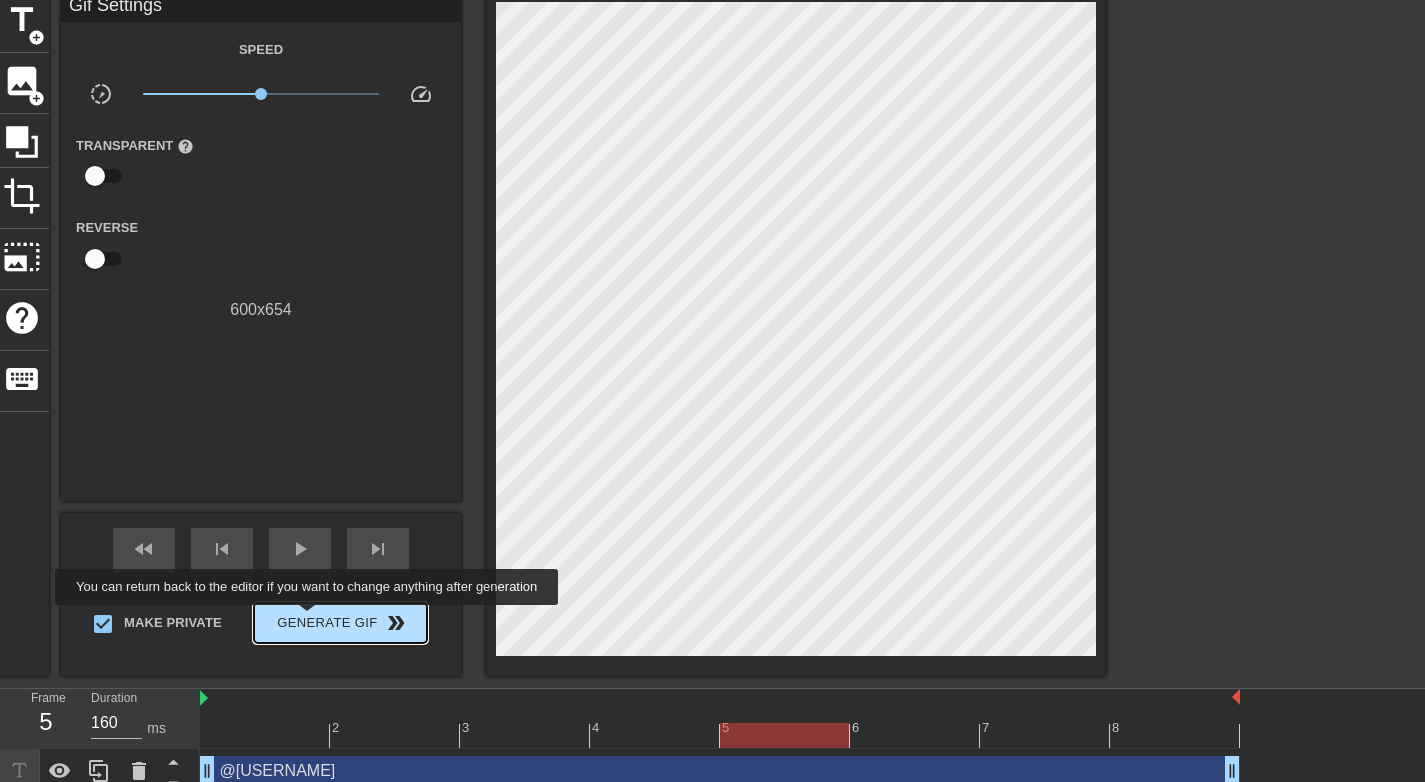 click on "Generate Gif double_arrow" at bounding box center [340, 623] 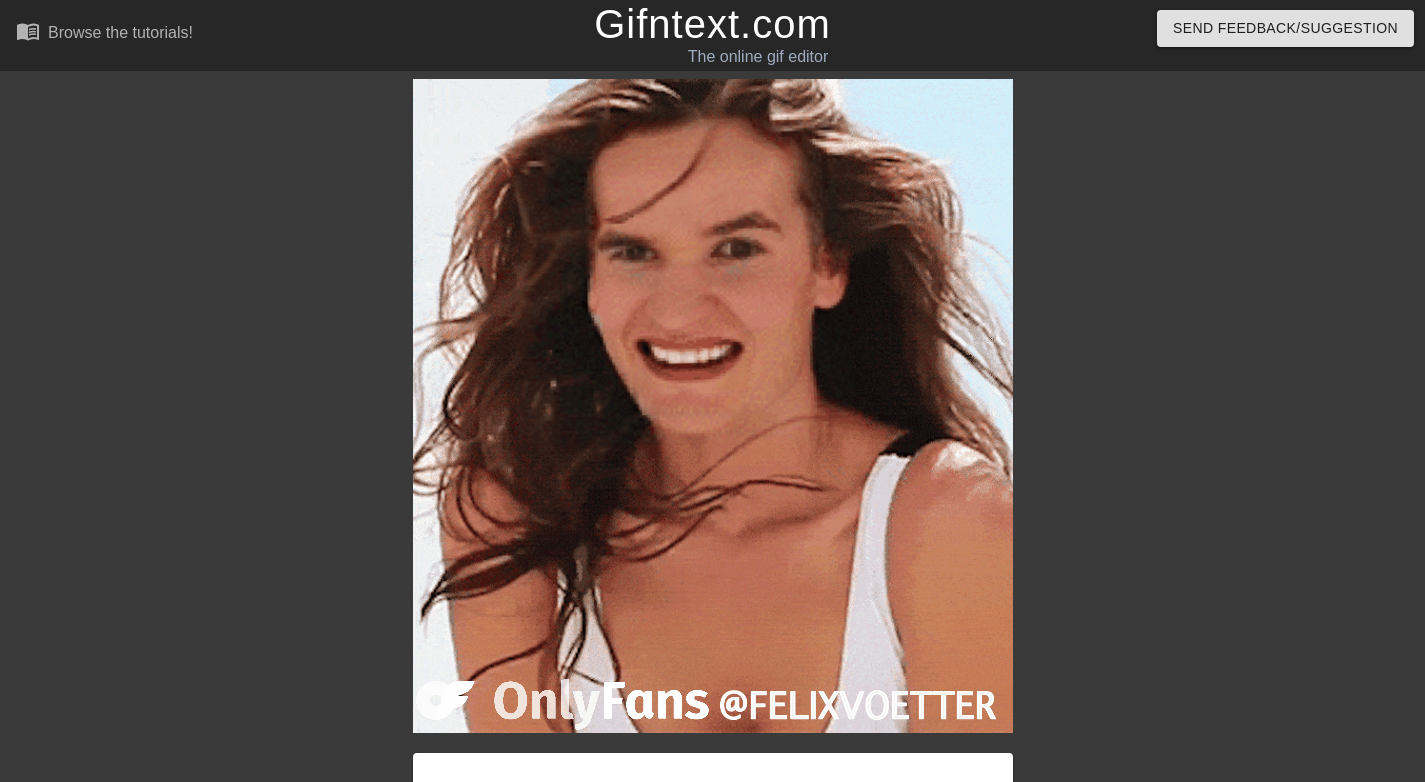 scroll, scrollTop: 250, scrollLeft: 0, axis: vertical 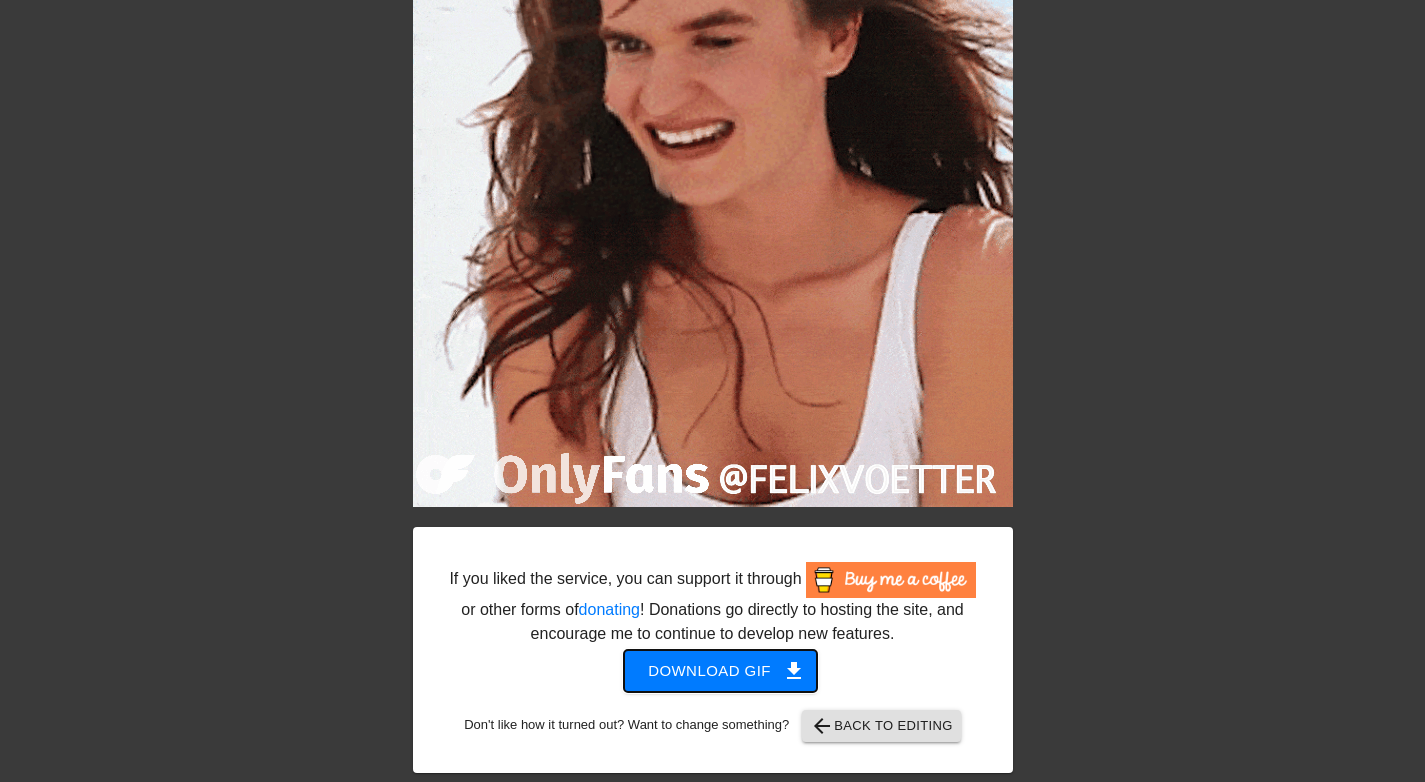 click on "Download gif get_app" at bounding box center [720, 671] 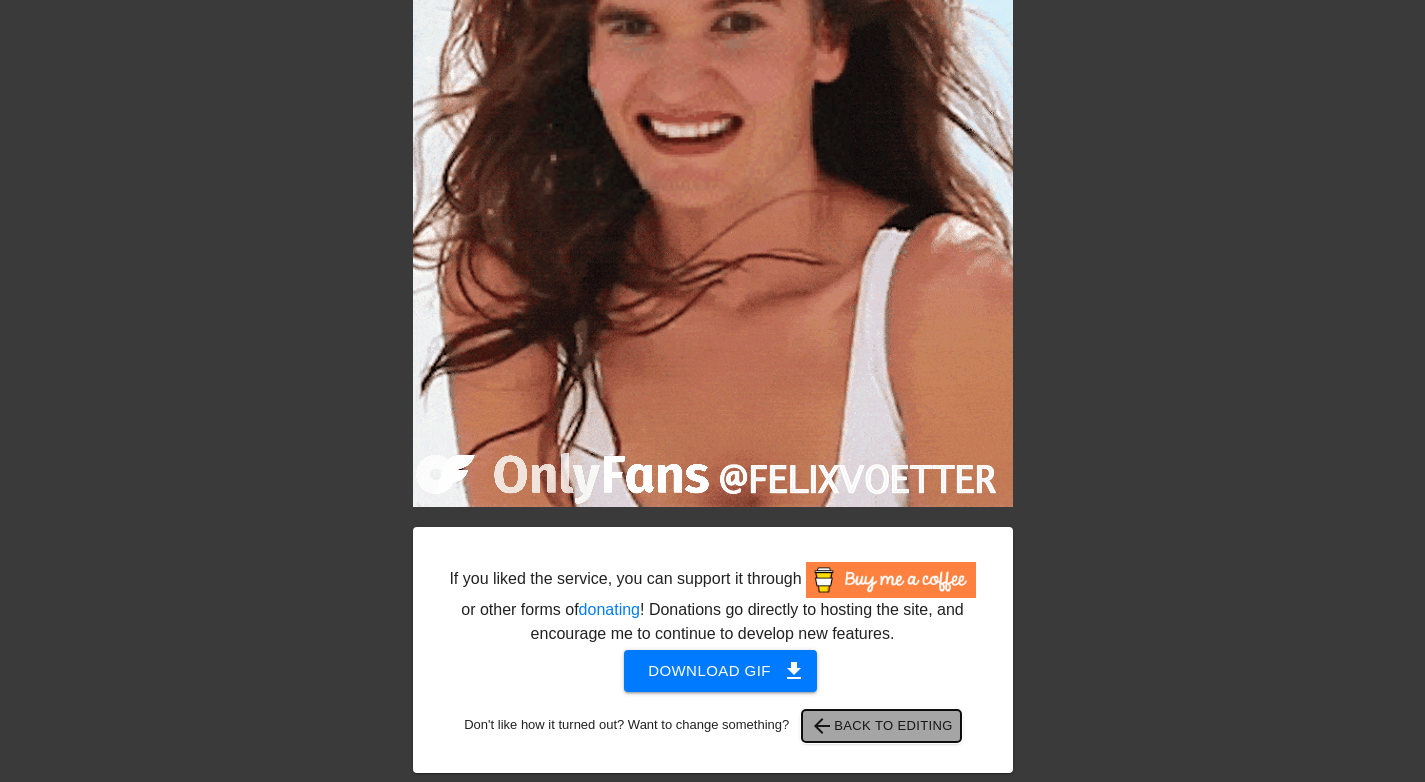 click on "arrow_back Back to Editing" at bounding box center [881, 726] 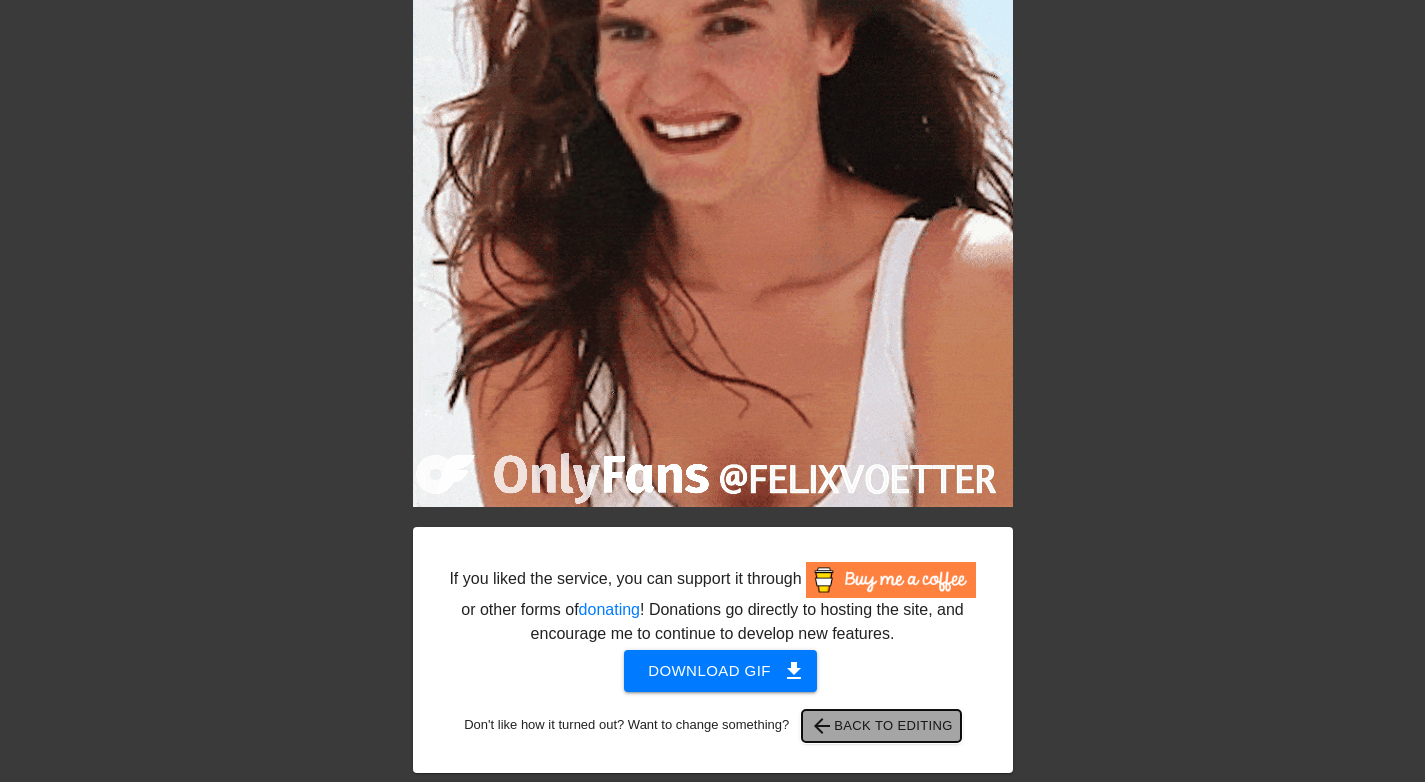 scroll, scrollTop: 147, scrollLeft: 0, axis: vertical 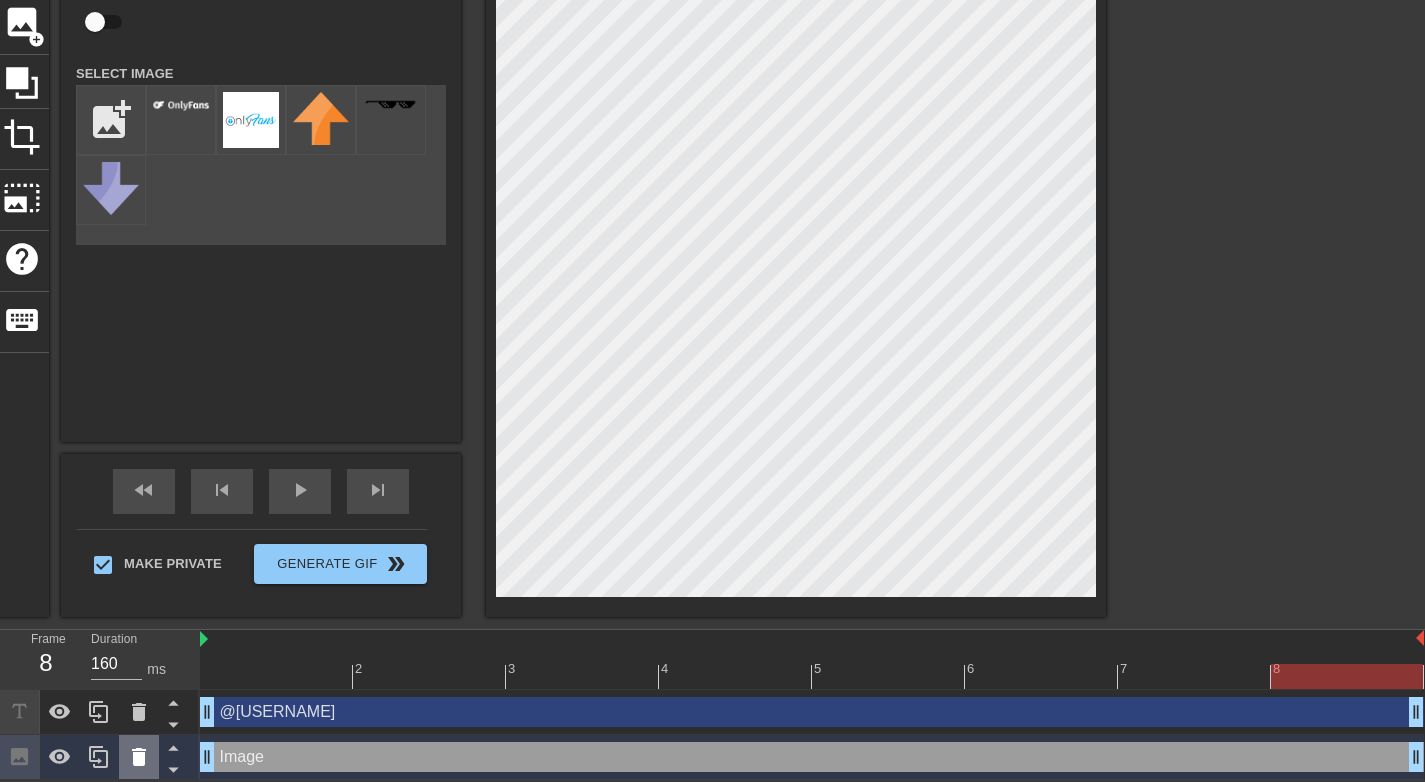 click 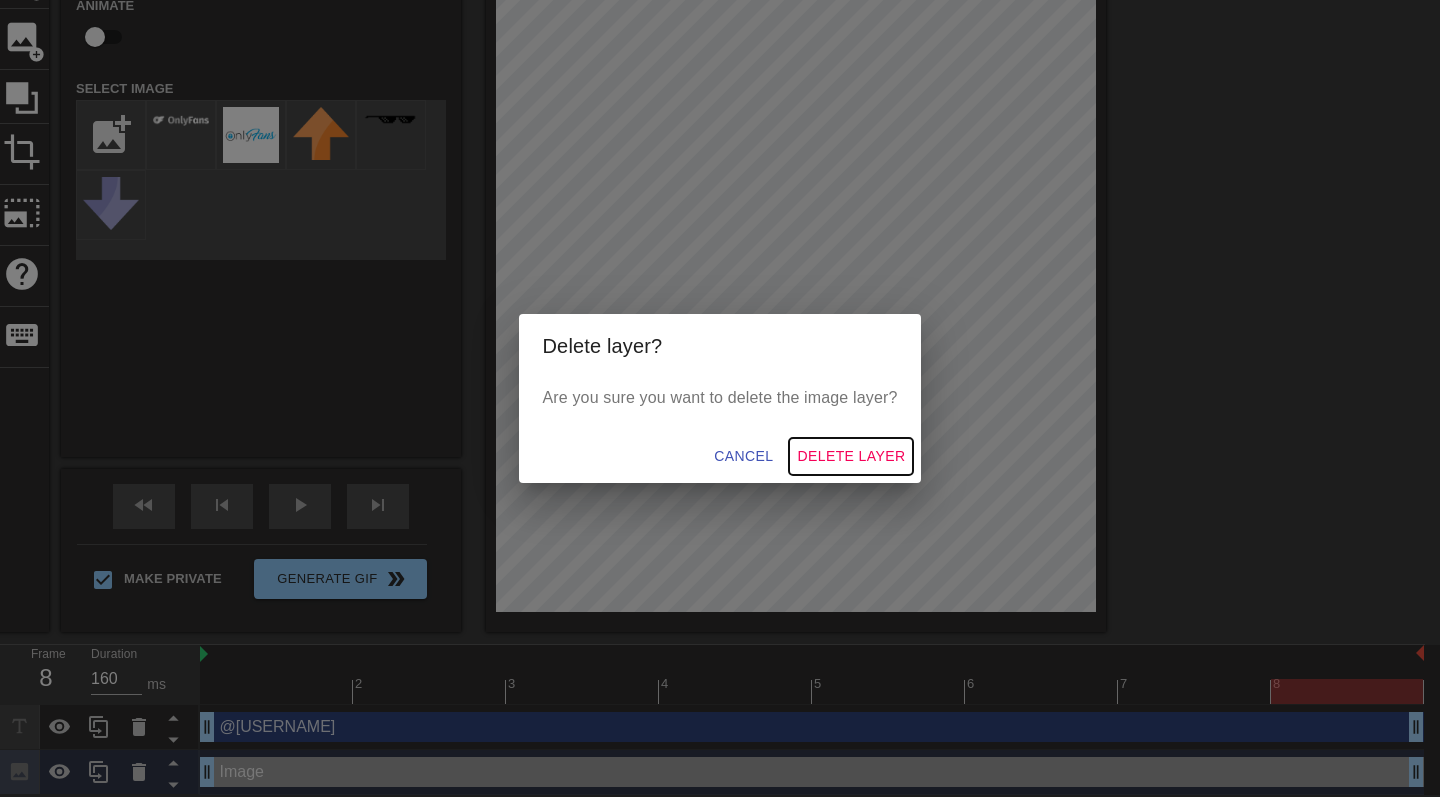 drag, startPoint x: 826, startPoint y: 457, endPoint x: 479, endPoint y: 301, distance: 380.45367 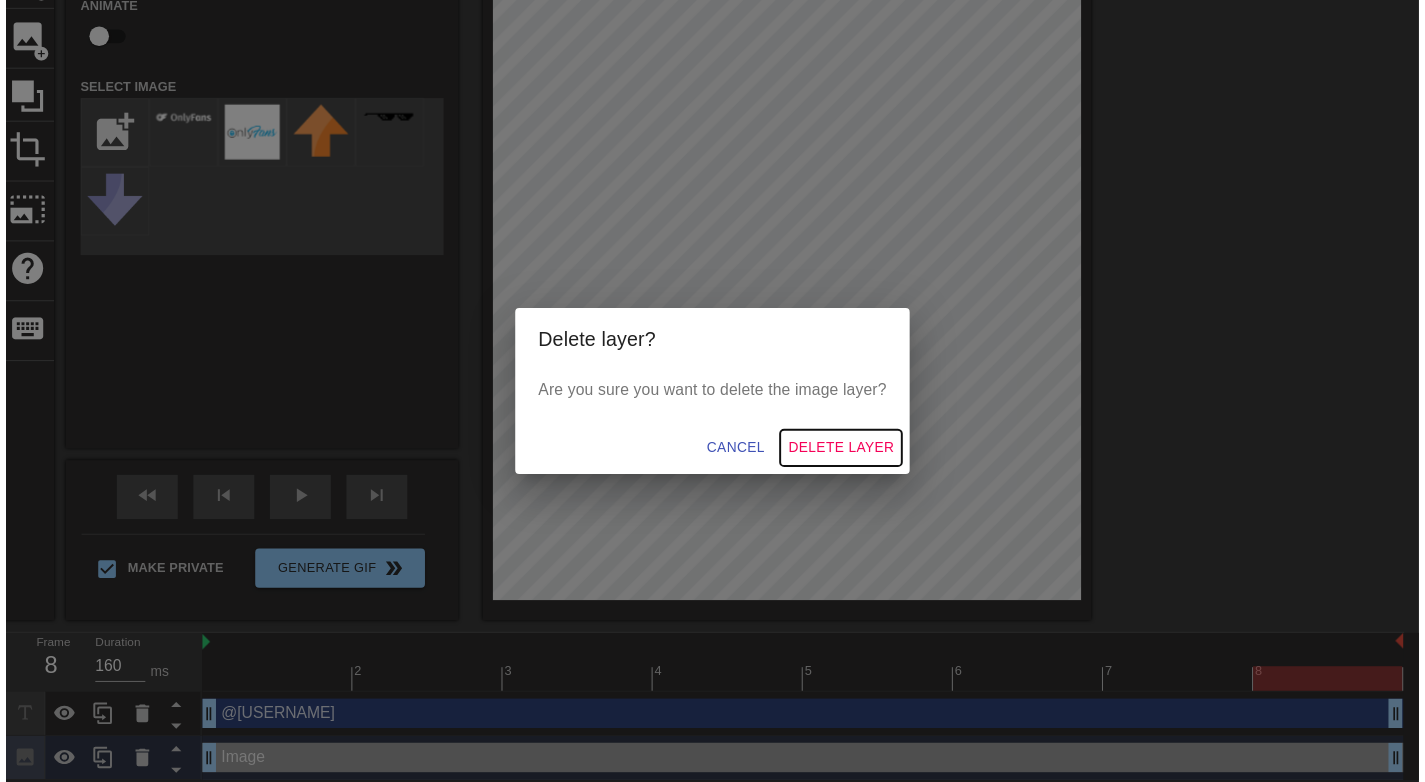 scroll, scrollTop: 102, scrollLeft: 0, axis: vertical 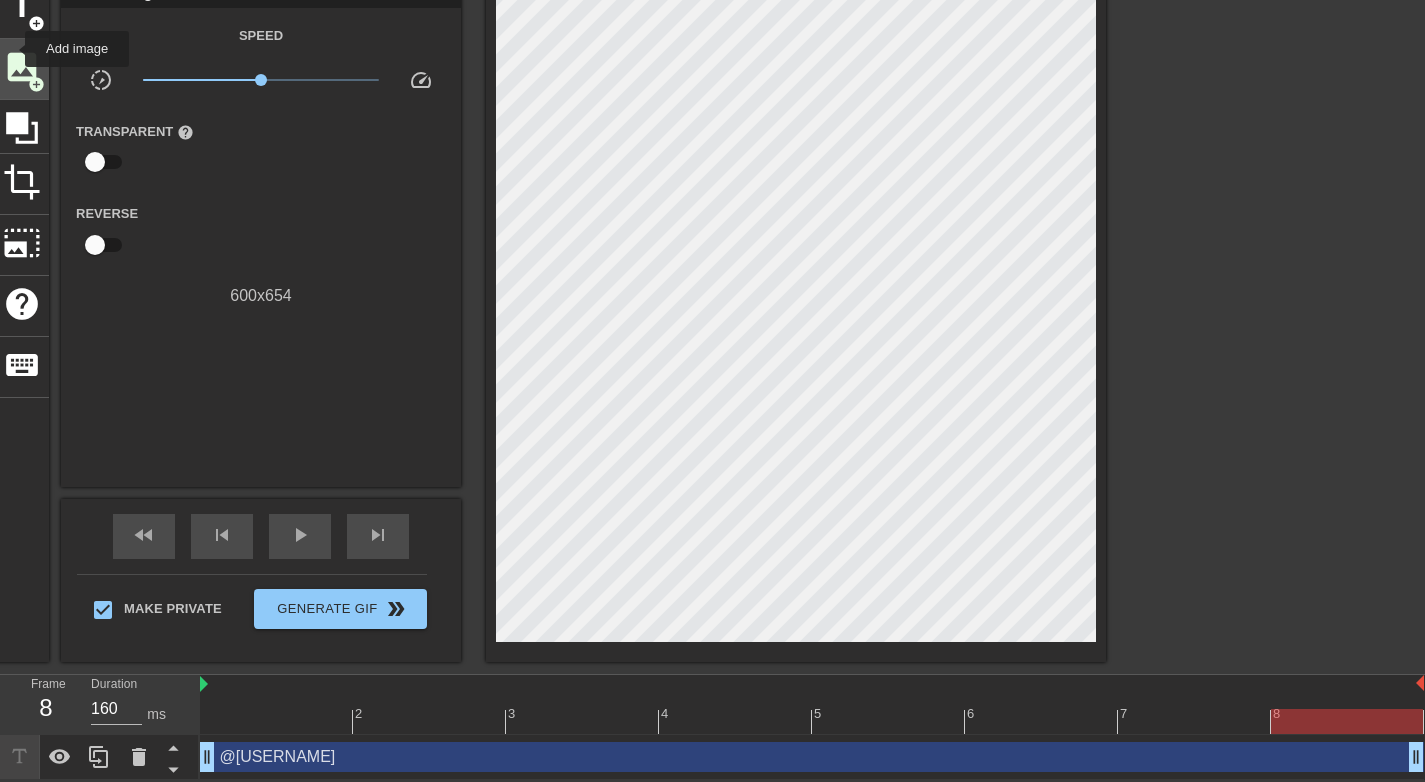click on "image" at bounding box center (22, 67) 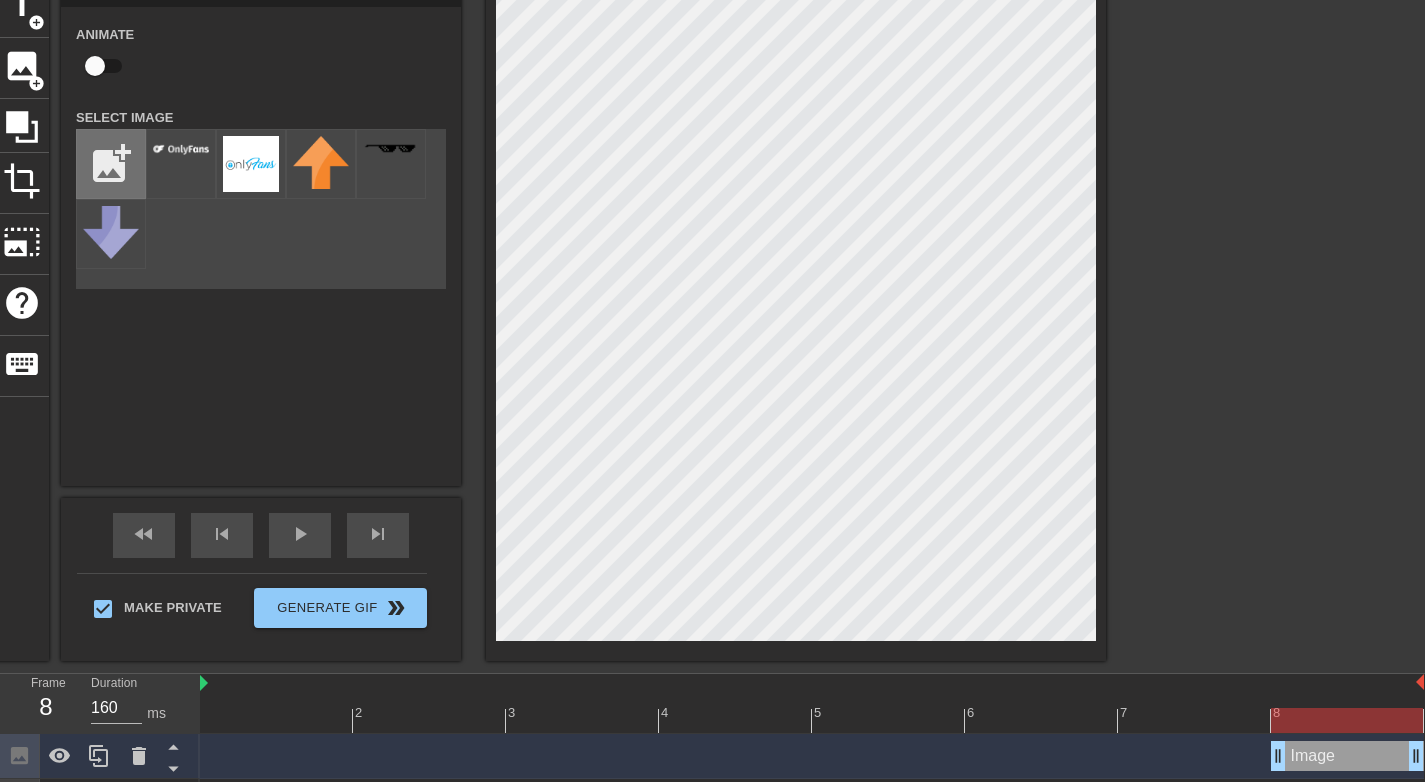 click at bounding box center (111, 164) 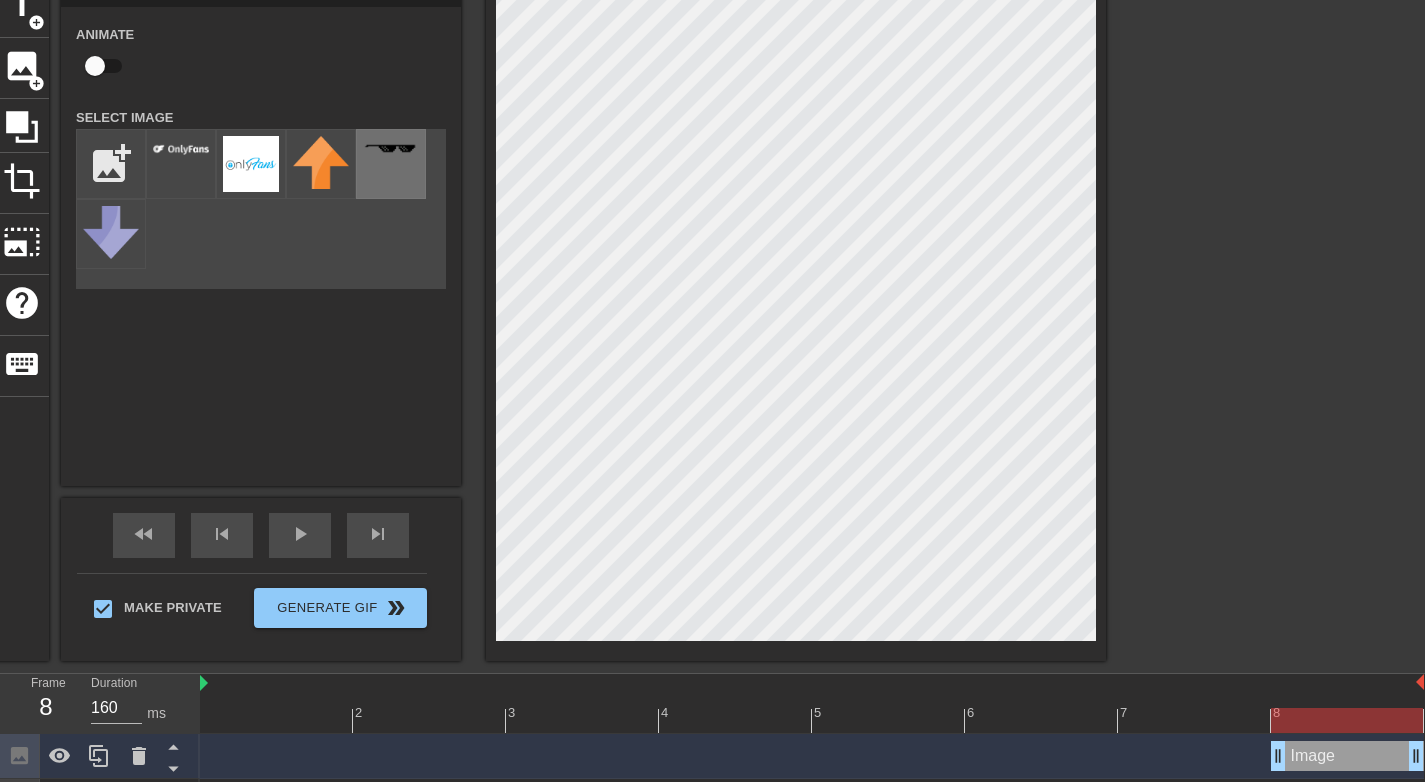 type on "C:\fakepath\OnlyFans_Logo_Full_Blue.png" 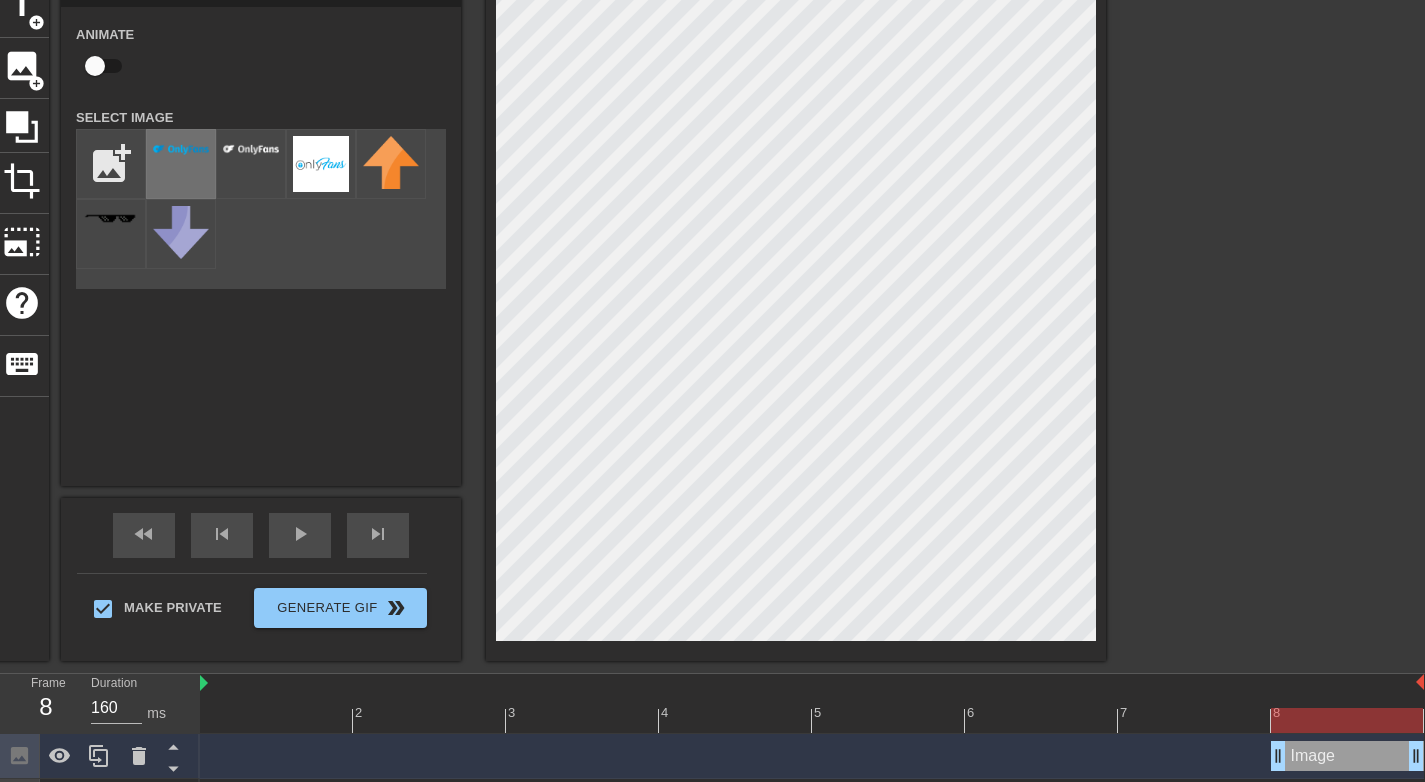 click at bounding box center (181, 164) 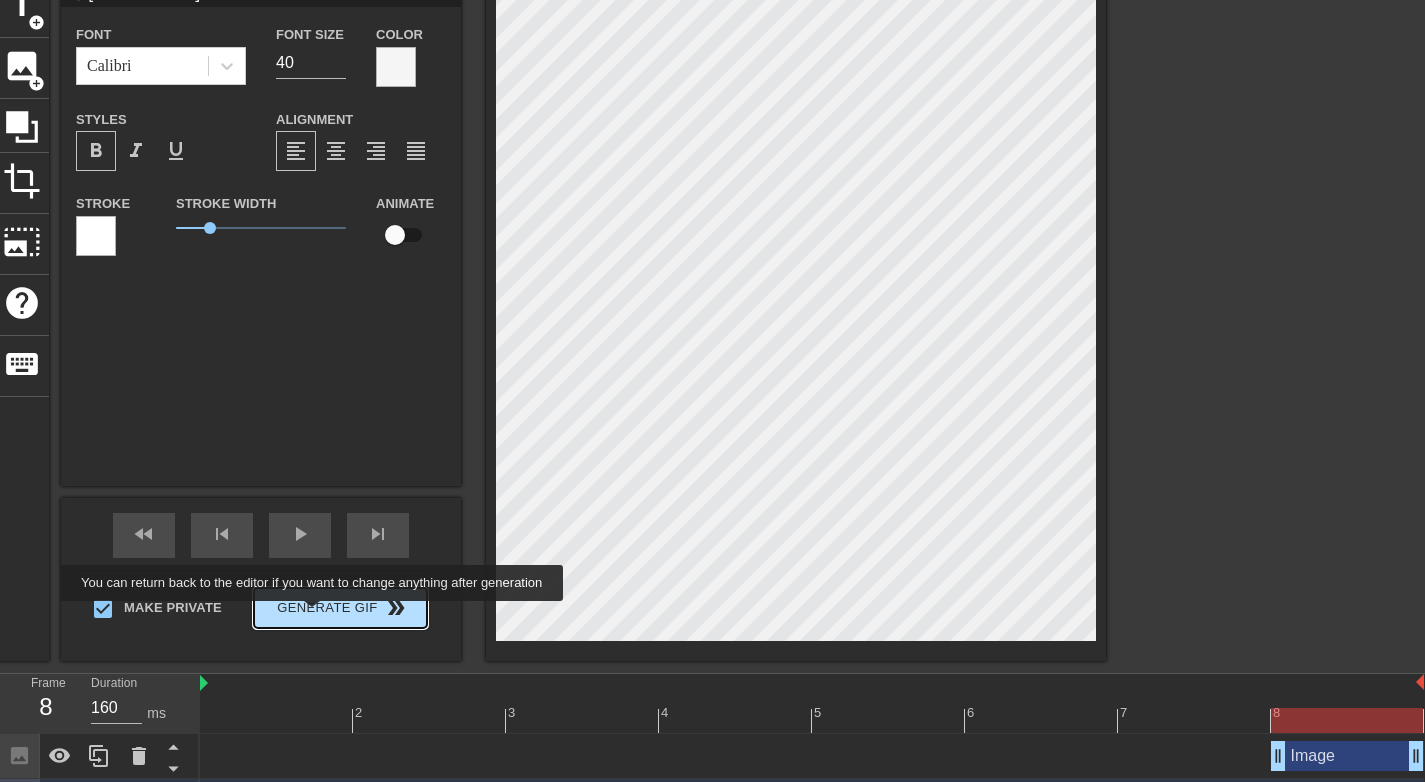 click on "Generate Gif double_arrow" at bounding box center (340, 608) 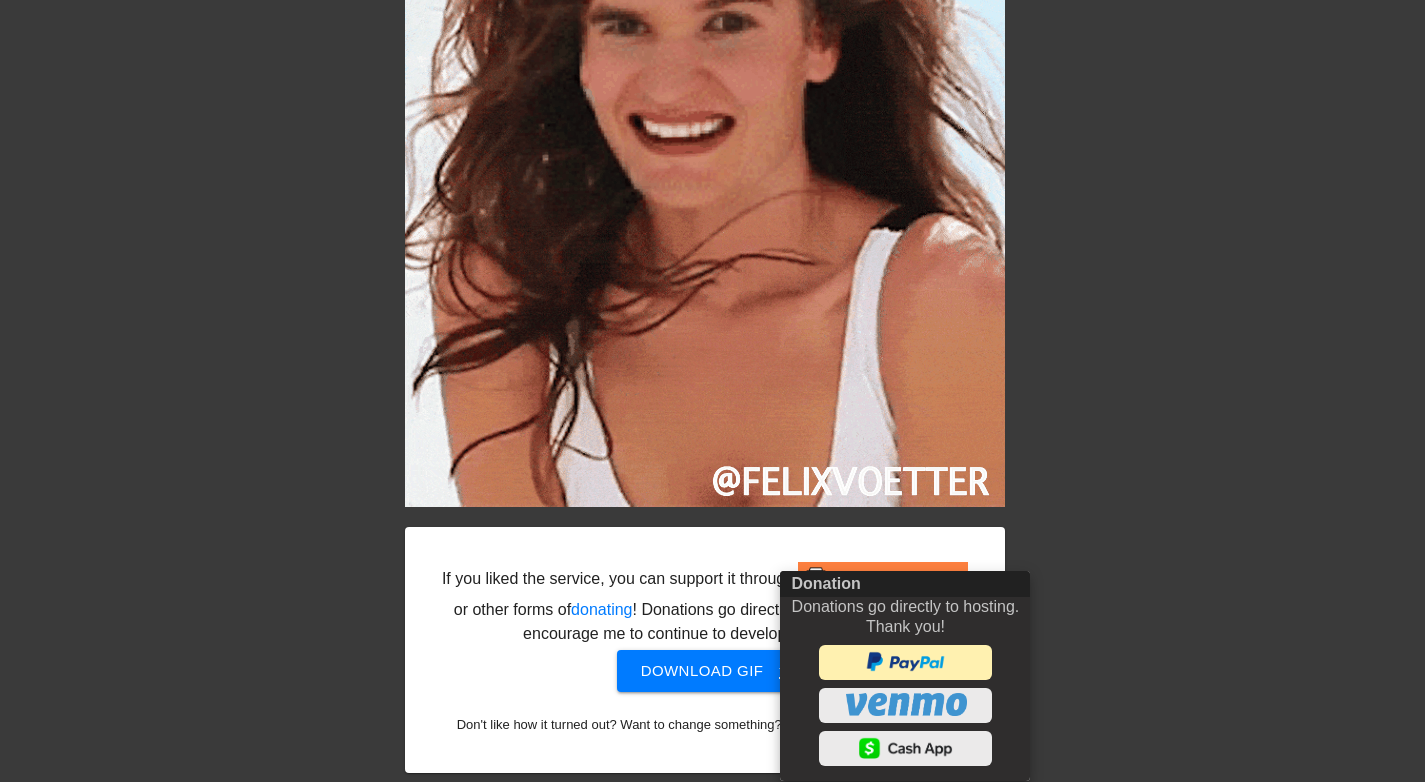 scroll, scrollTop: 235, scrollLeft: 0, axis: vertical 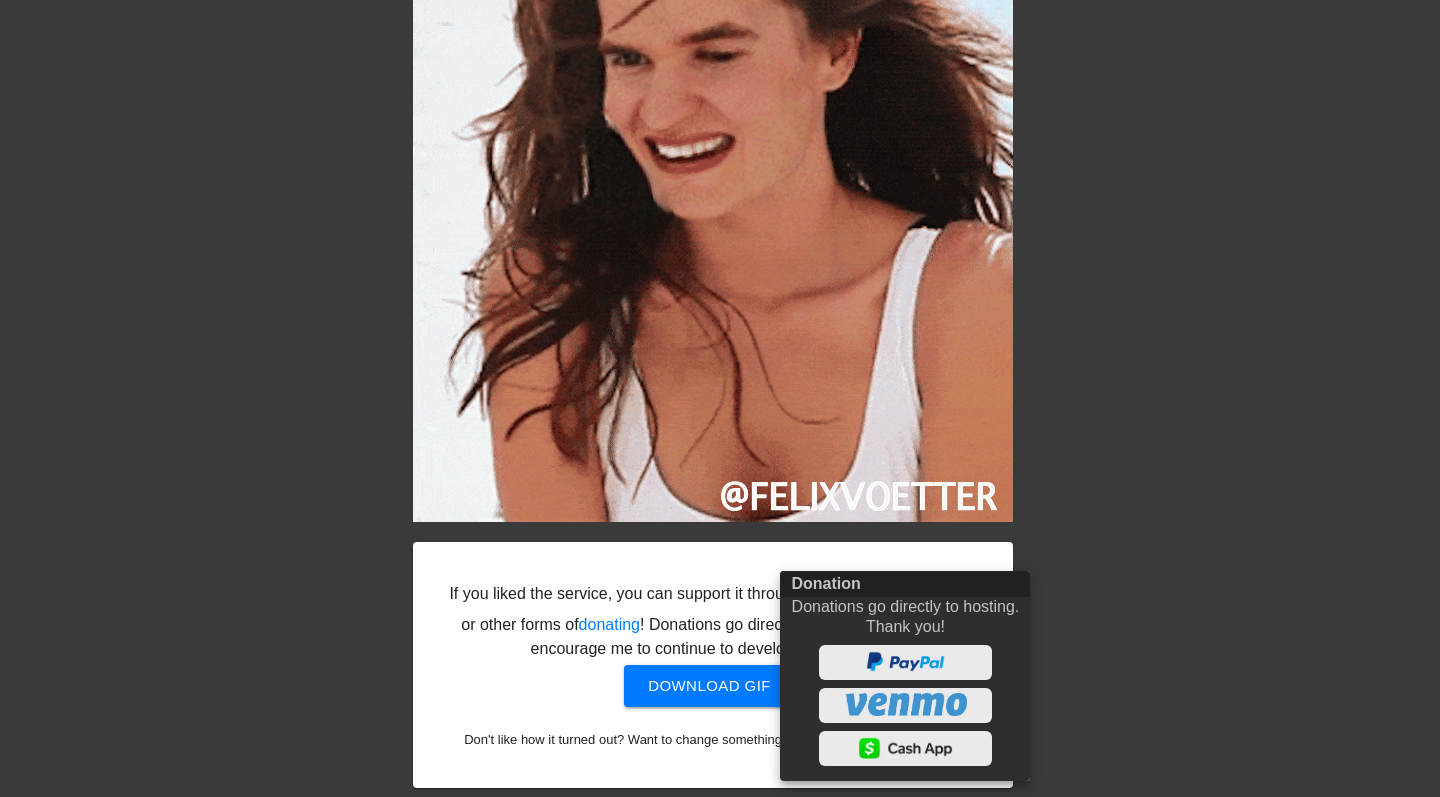click at bounding box center (720, 398) 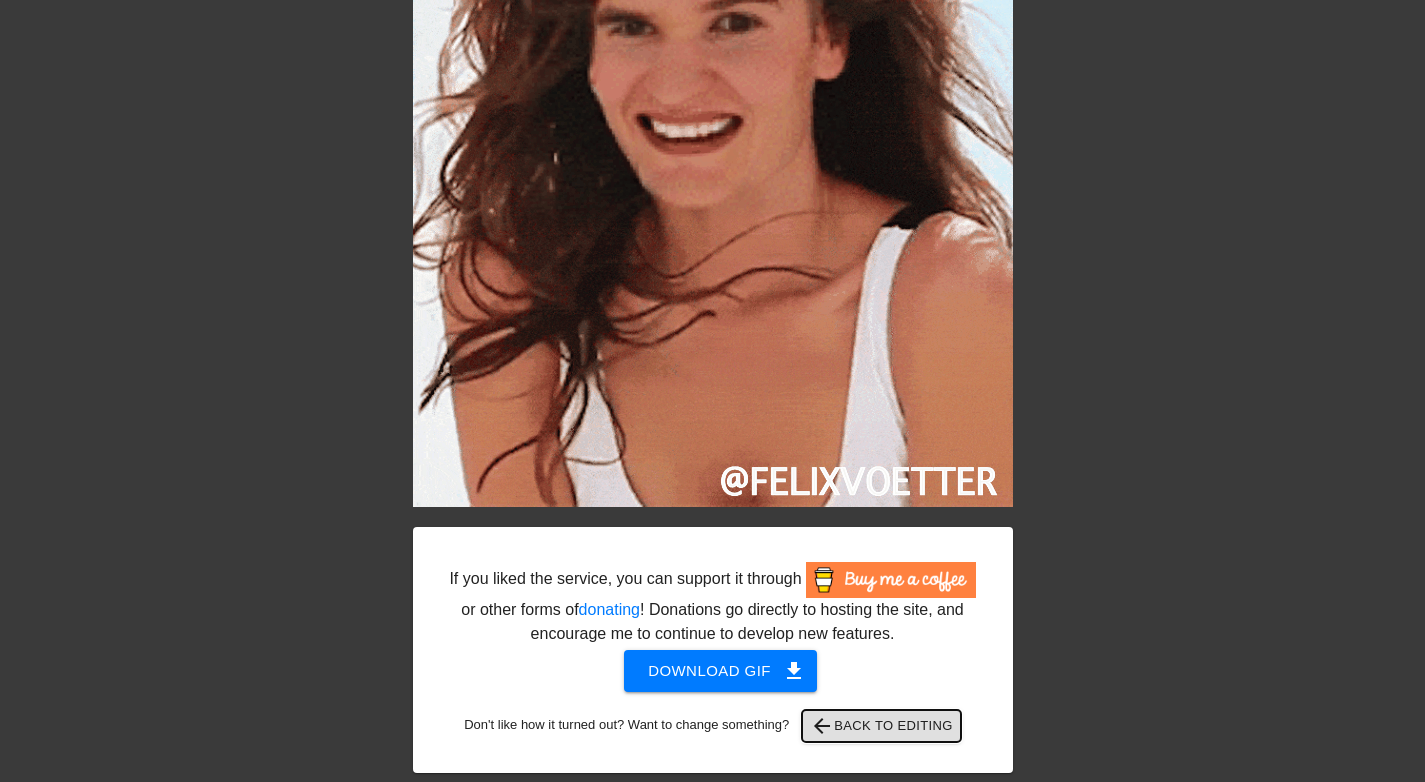 click on "arrow_back Back to Editing" at bounding box center [881, 726] 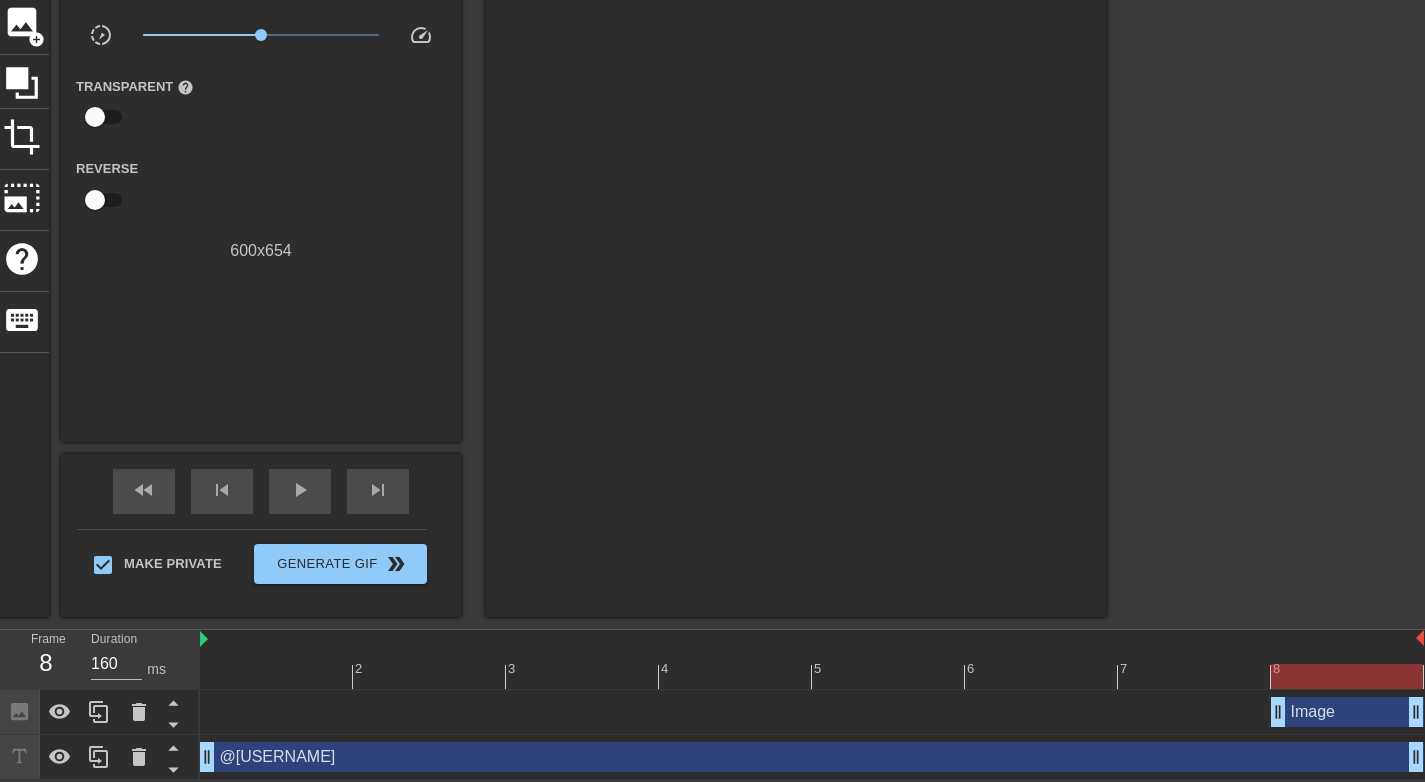 scroll, scrollTop: 147, scrollLeft: 0, axis: vertical 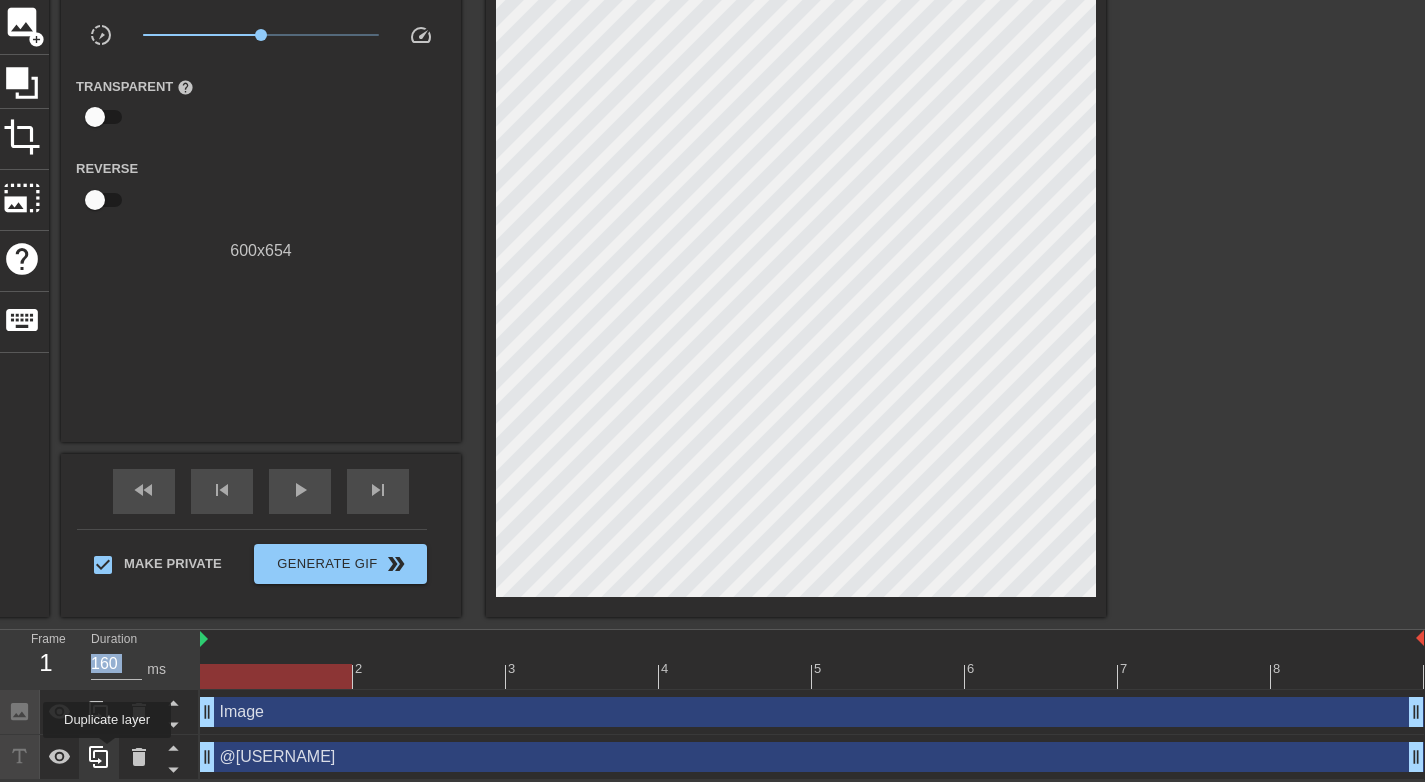 drag, startPoint x: 1287, startPoint y: 707, endPoint x: 107, endPoint y: 752, distance: 1180.8578 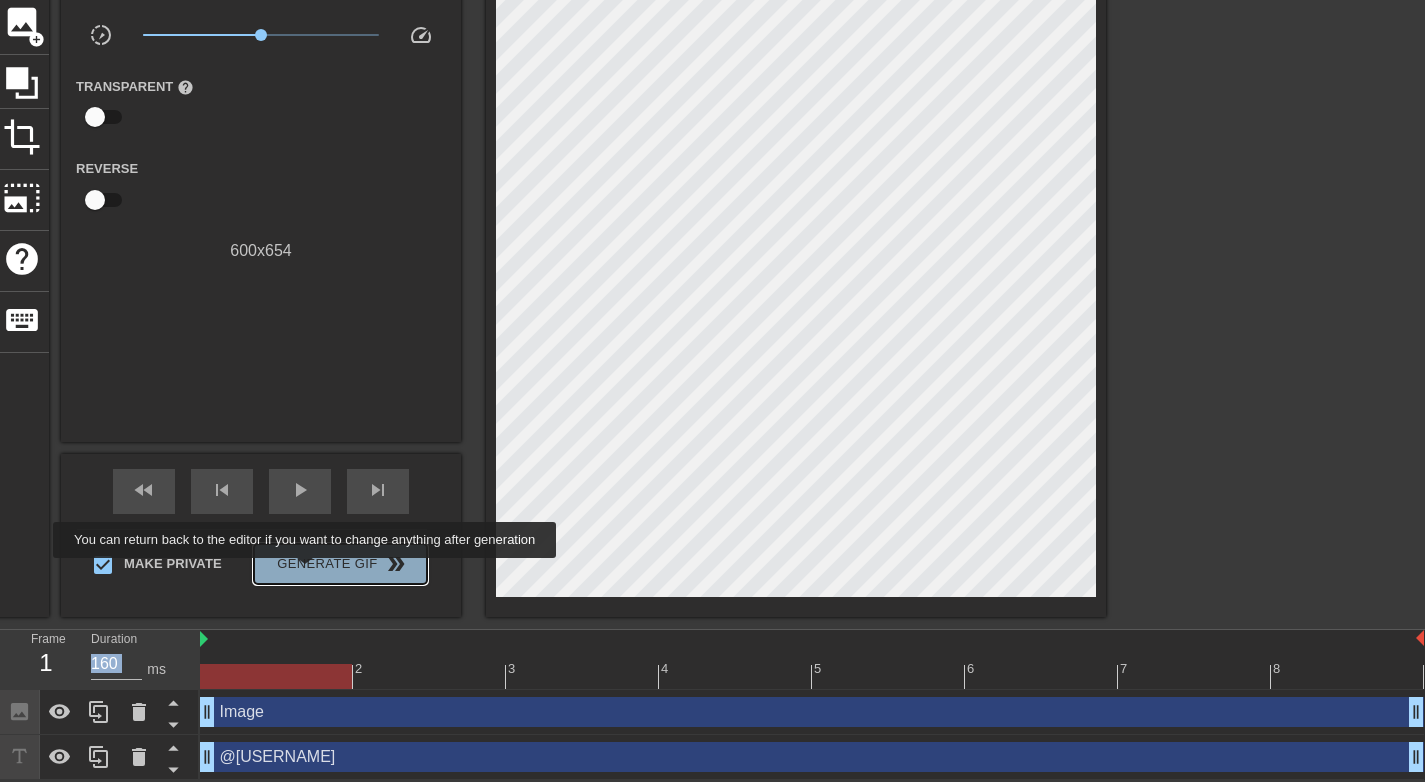 click on "Generate Gif double_arrow" at bounding box center (340, 564) 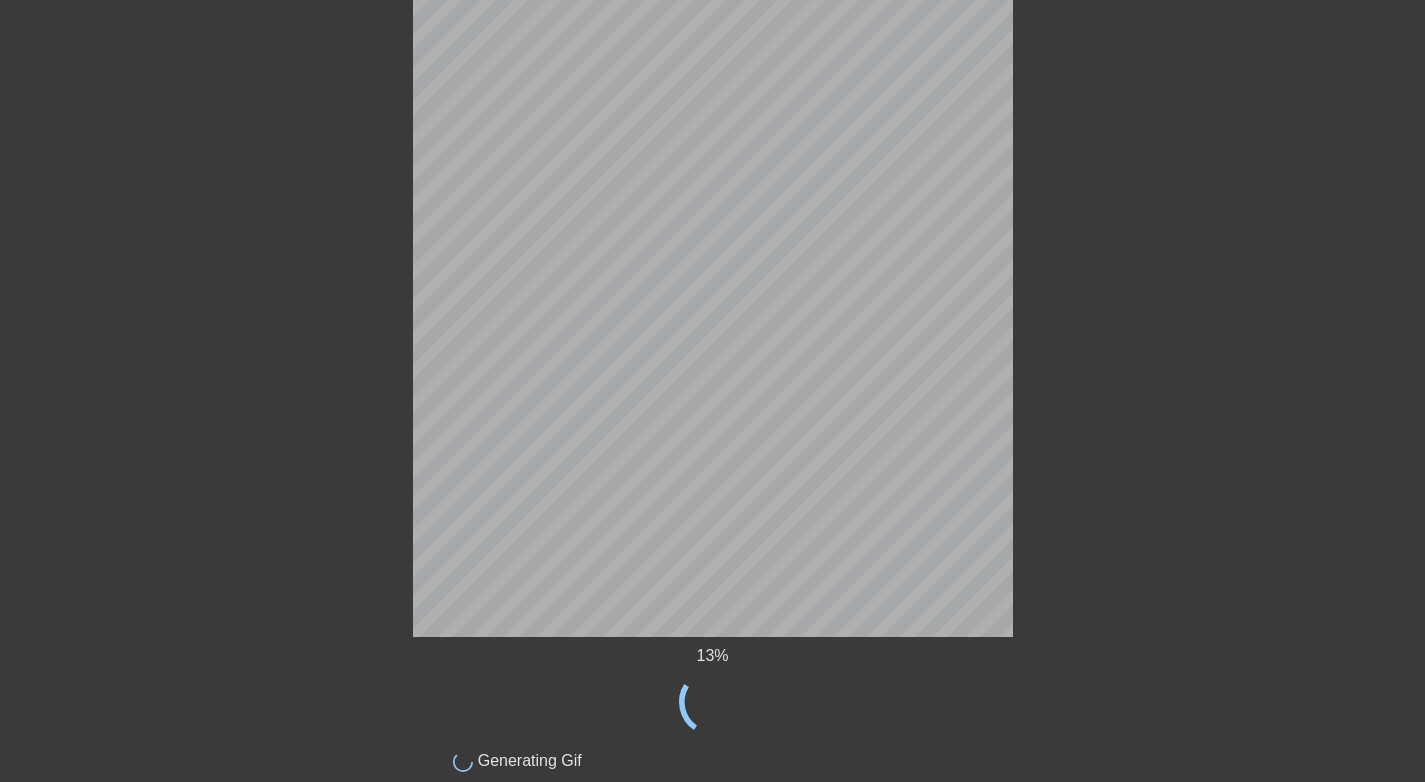 scroll, scrollTop: 0, scrollLeft: 0, axis: both 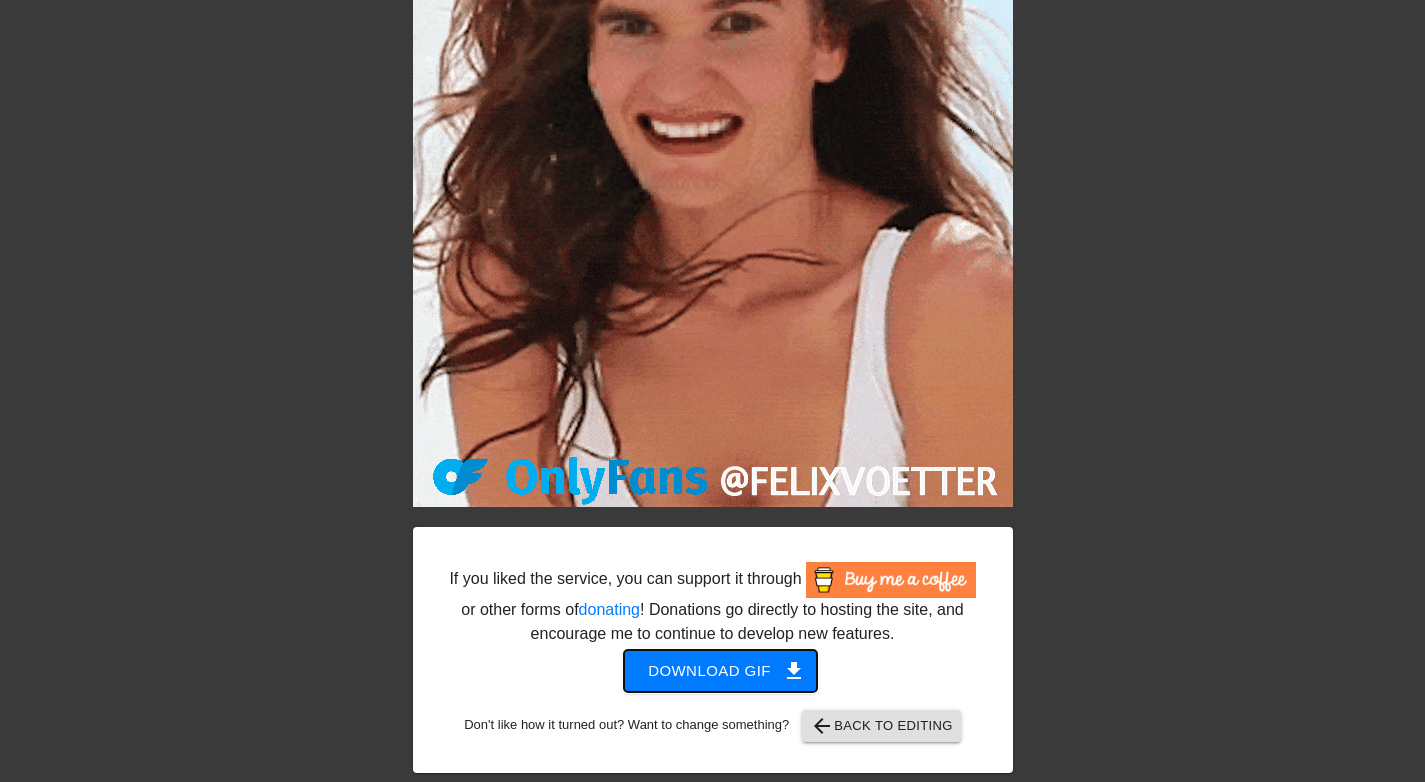 click on "Download gif get_app" at bounding box center (720, 671) 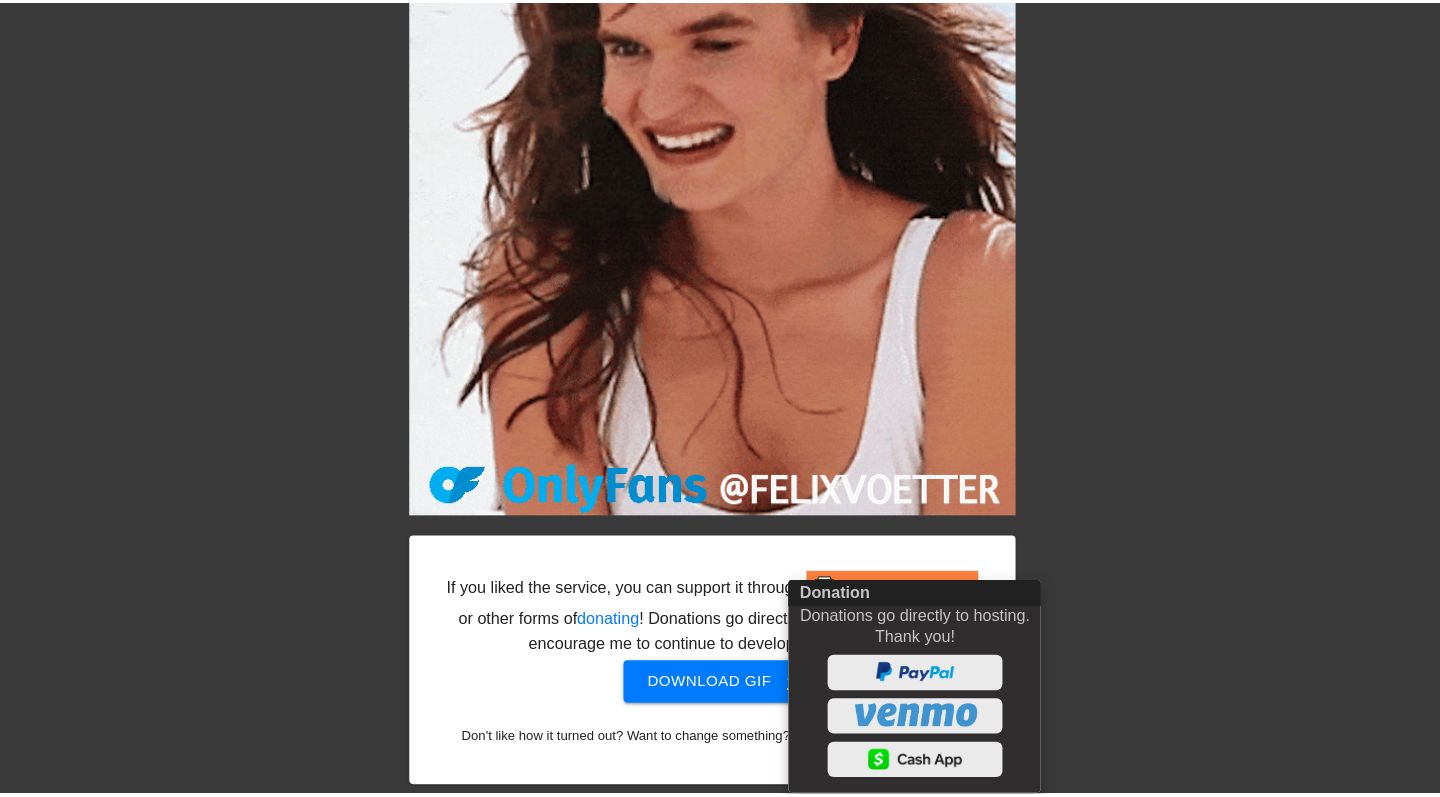 scroll, scrollTop: 235, scrollLeft: 0, axis: vertical 